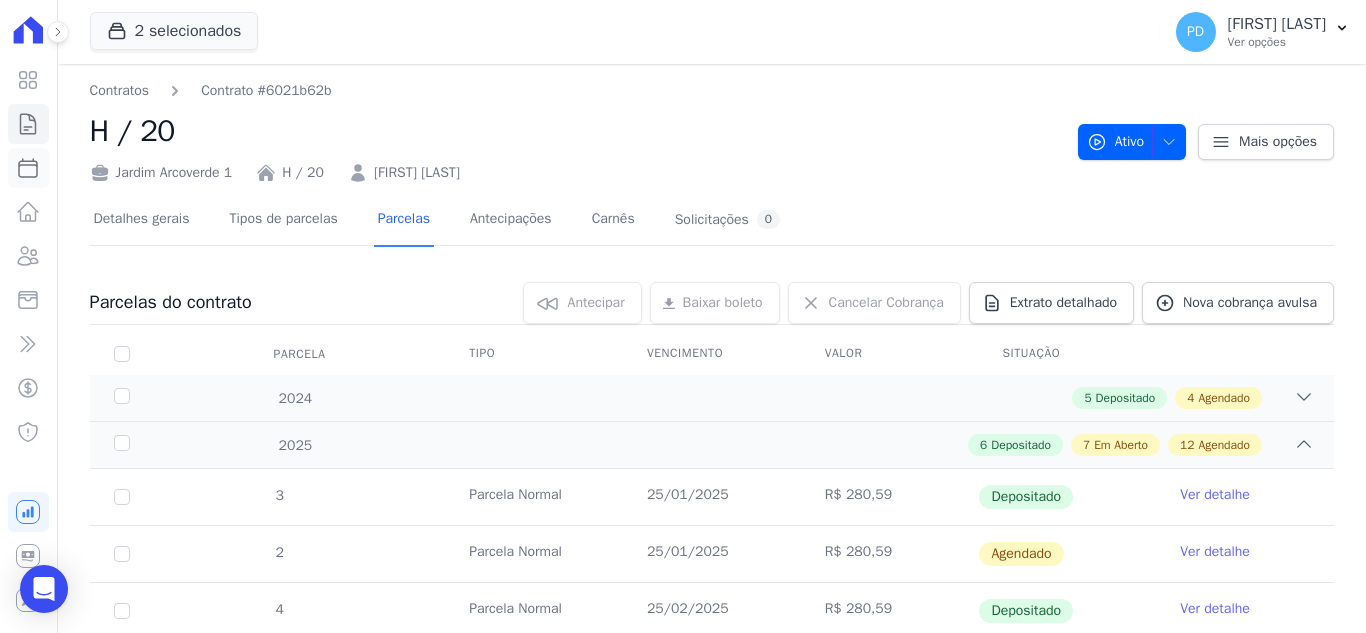 scroll, scrollTop: 0, scrollLeft: 0, axis: both 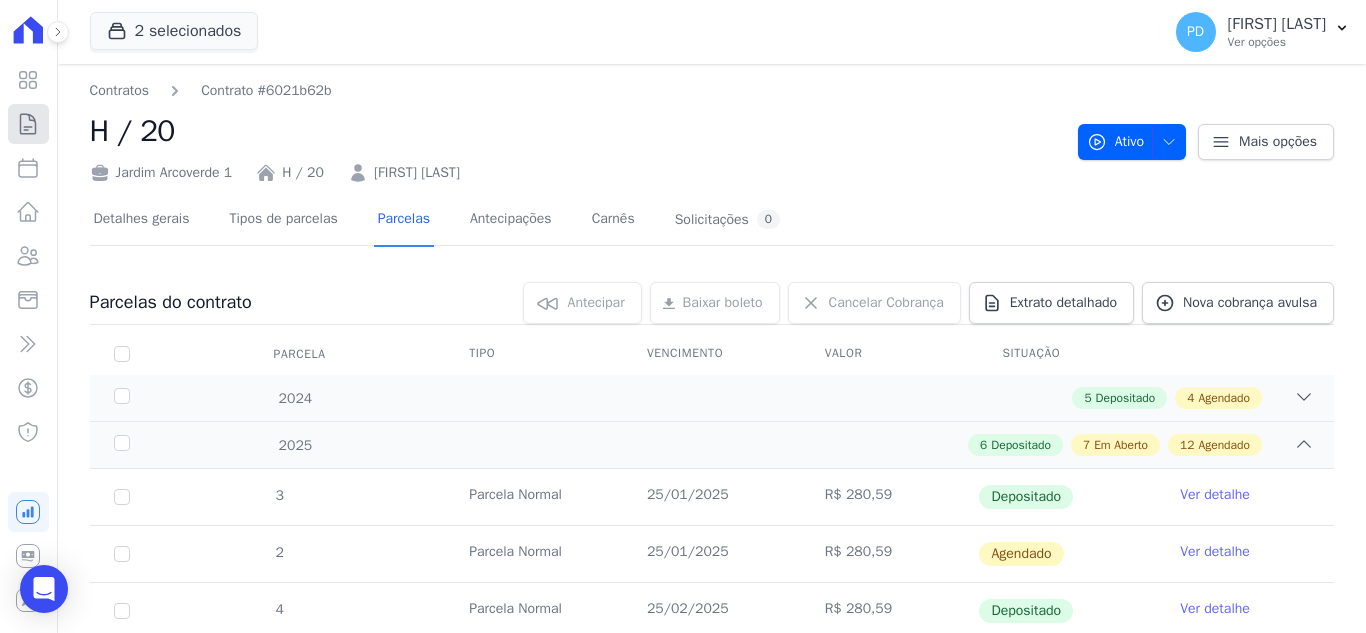 click 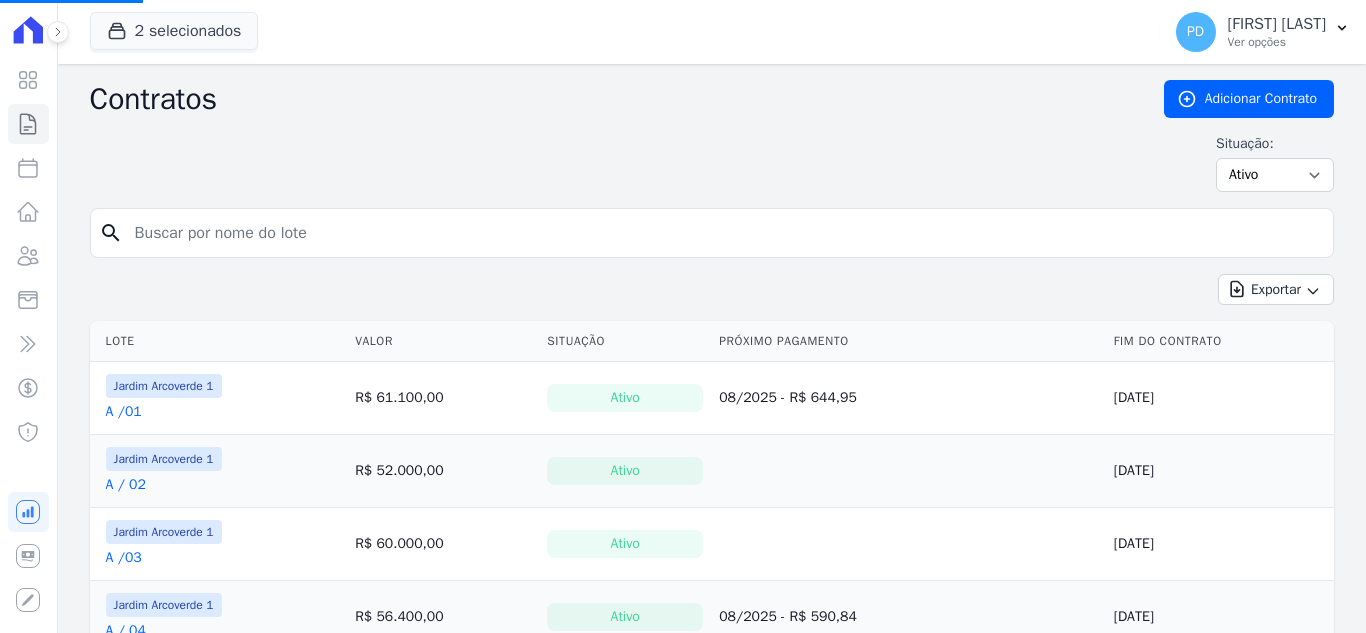 drag, startPoint x: 239, startPoint y: 227, endPoint x: 240, endPoint y: 217, distance: 10.049875 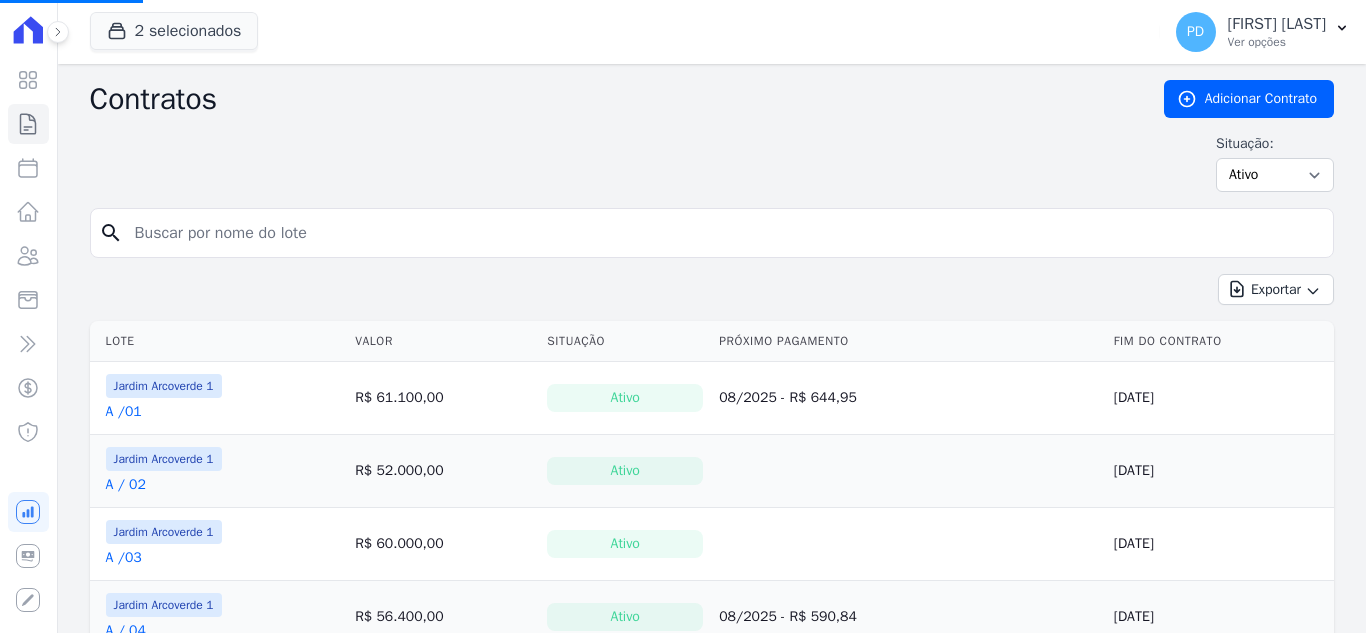 click at bounding box center [724, 233] 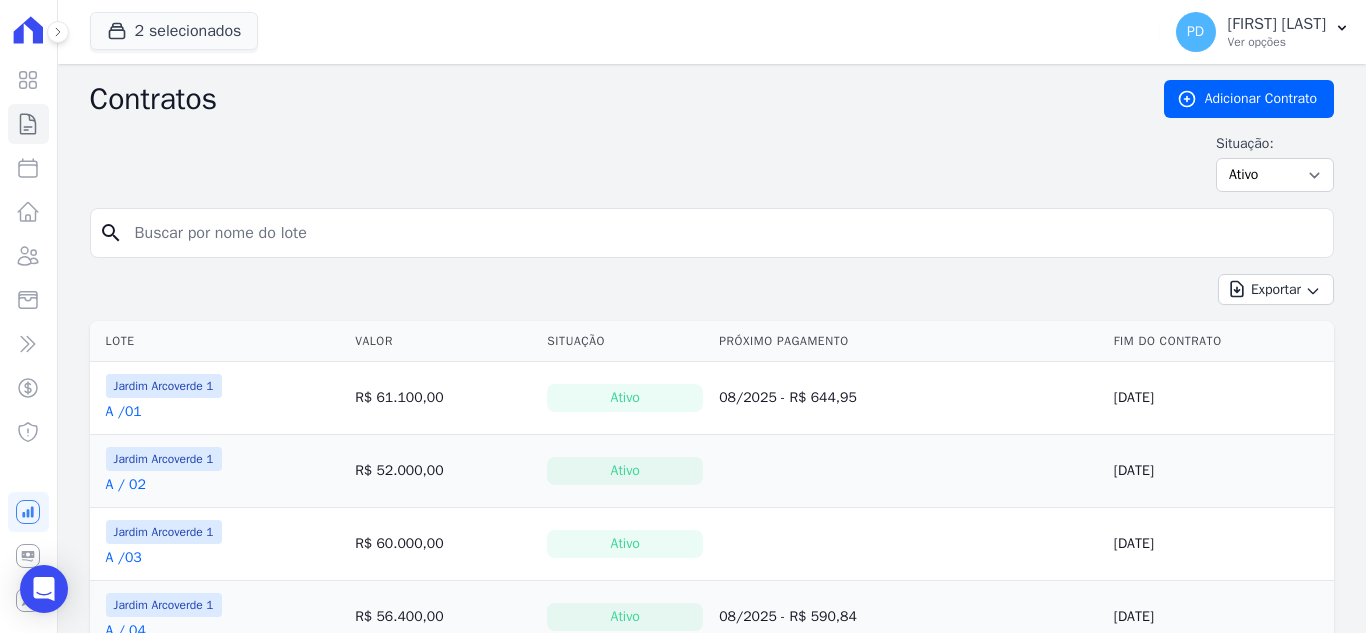 click at bounding box center (724, 233) 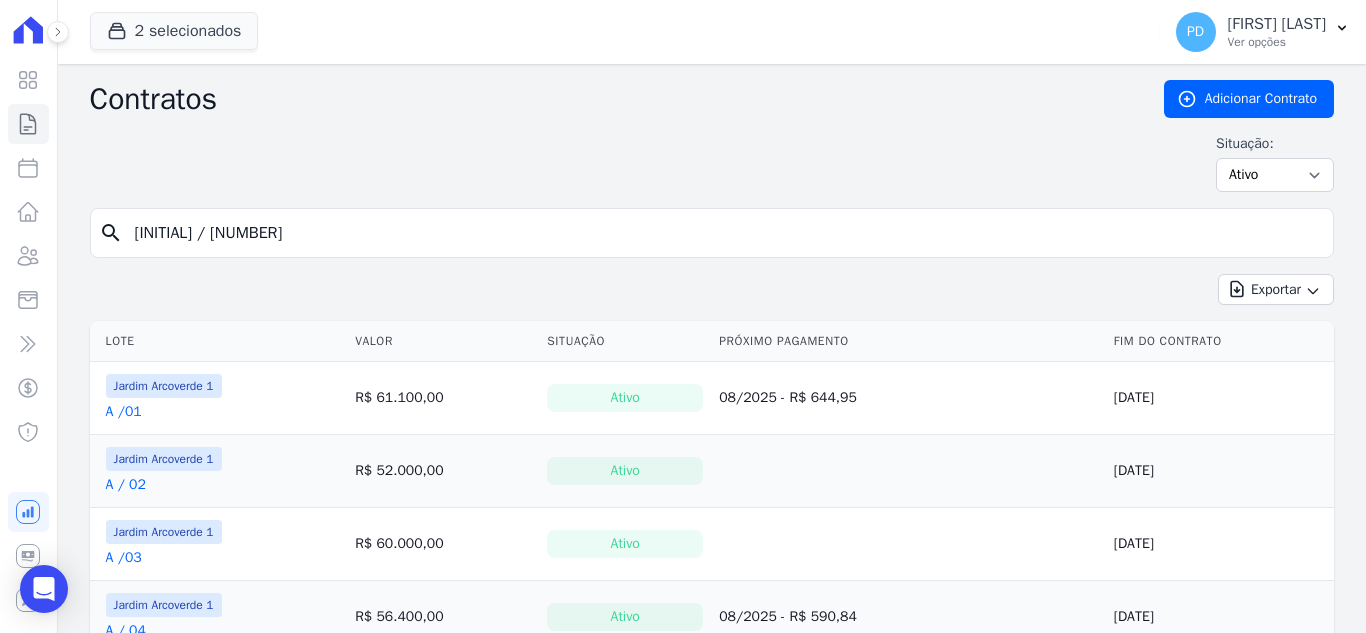 type on "[INITIAL] / [NUMBER]" 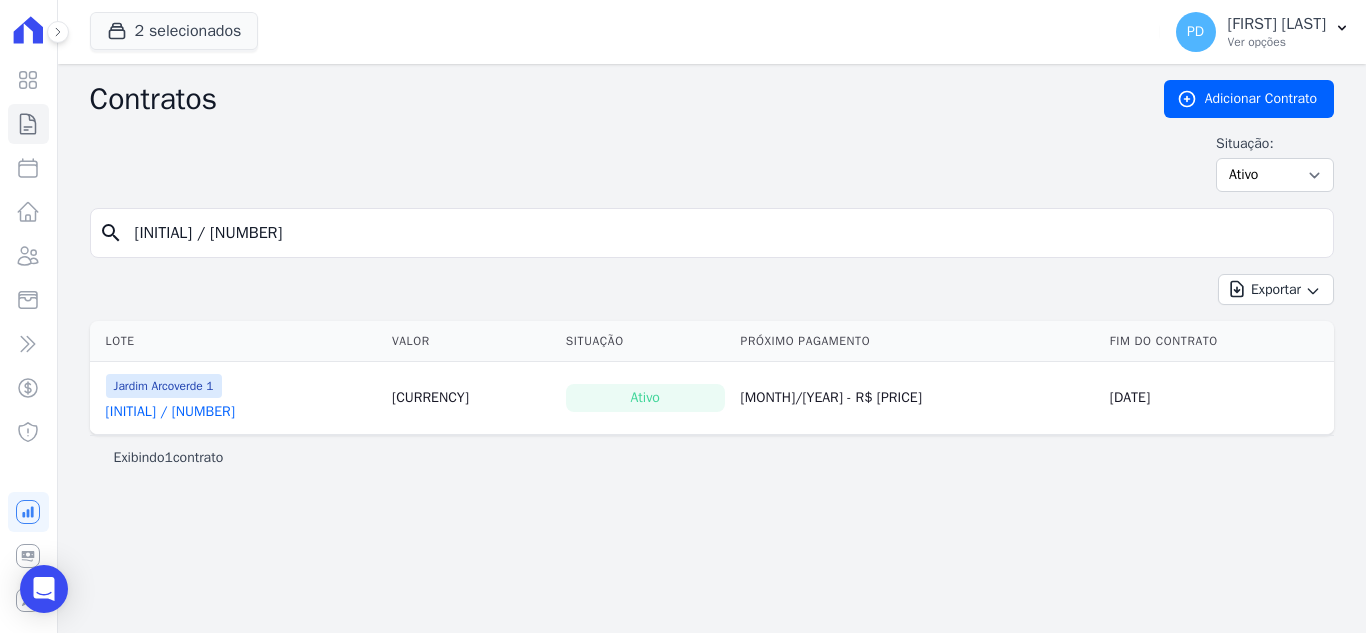 click on "[INITIAL] / [NUMBER]" at bounding box center [170, 412] 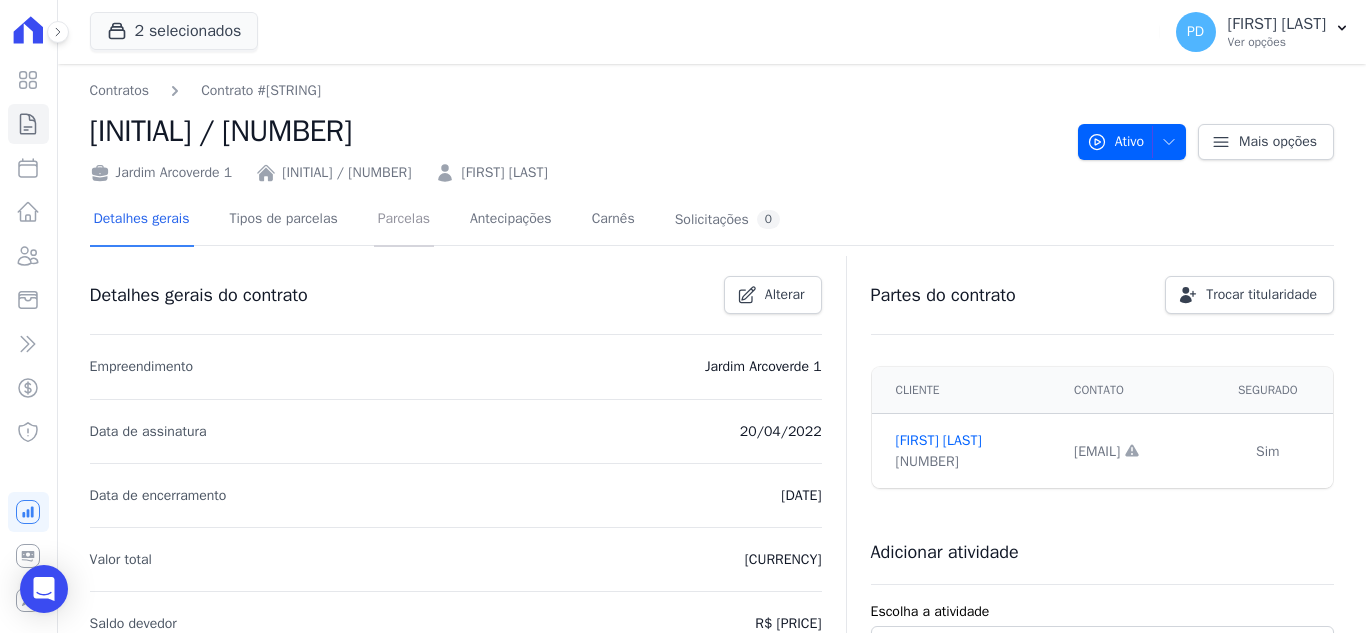 click on "Parcelas" at bounding box center (404, 220) 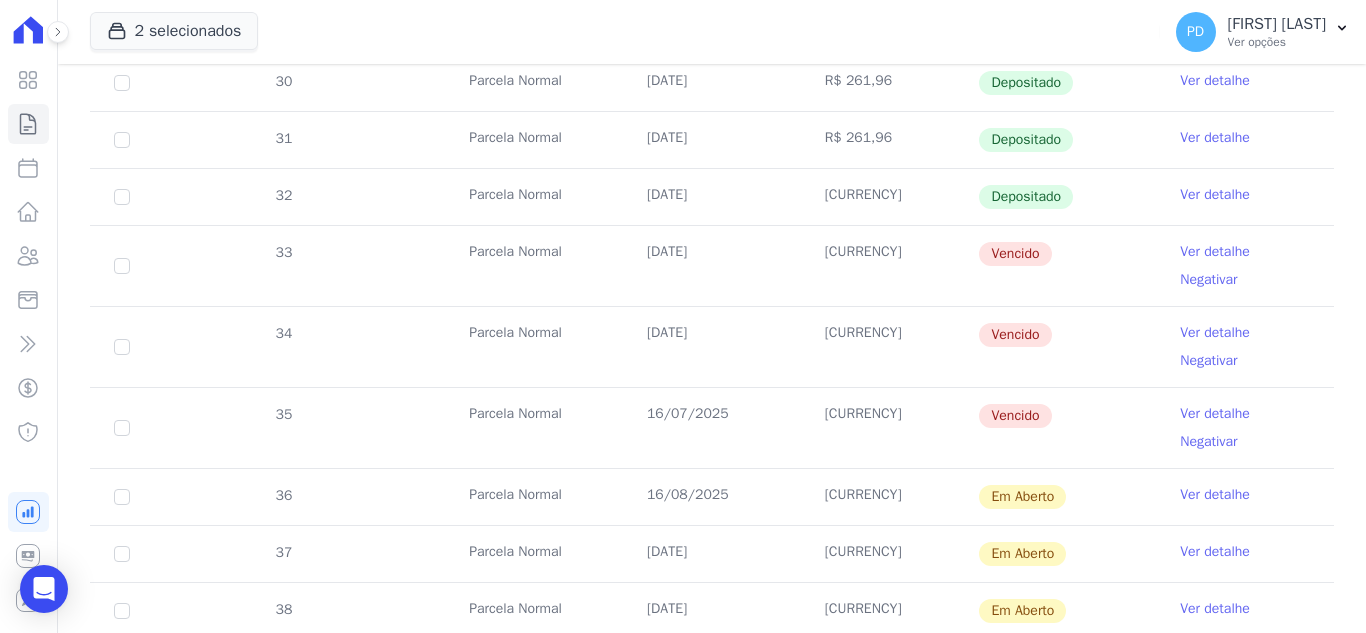 scroll, scrollTop: 600, scrollLeft: 0, axis: vertical 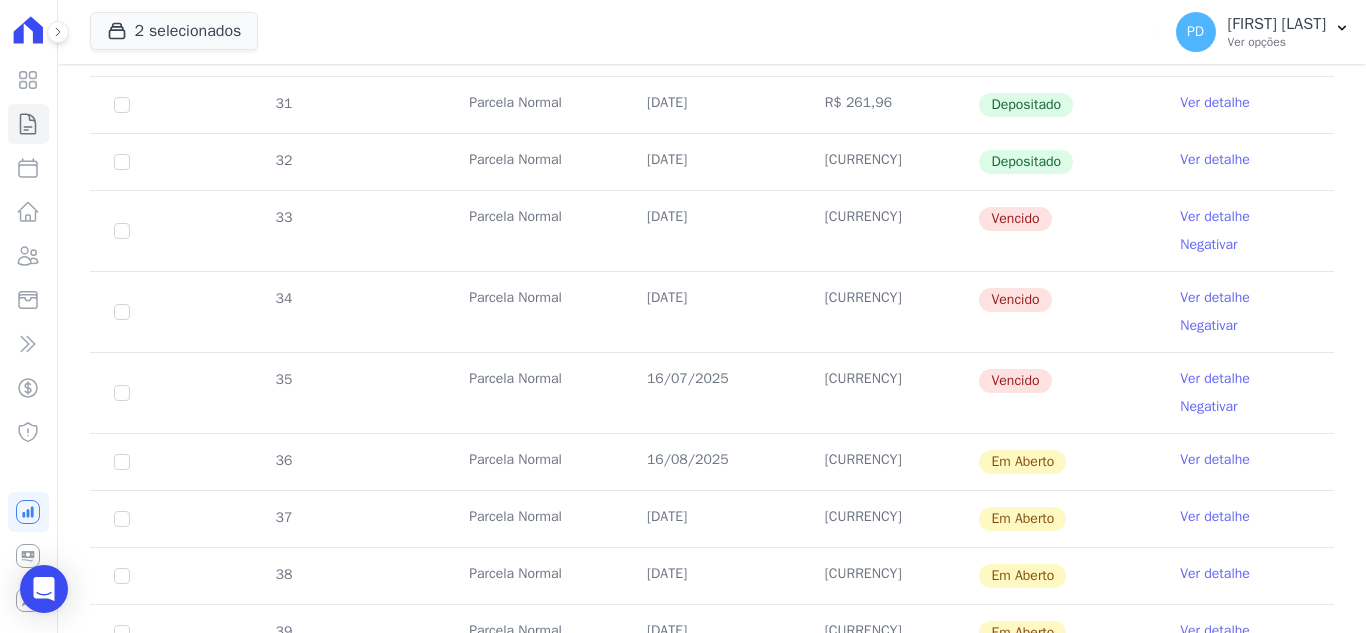 click on "Ver detalhe" at bounding box center (1215, 217) 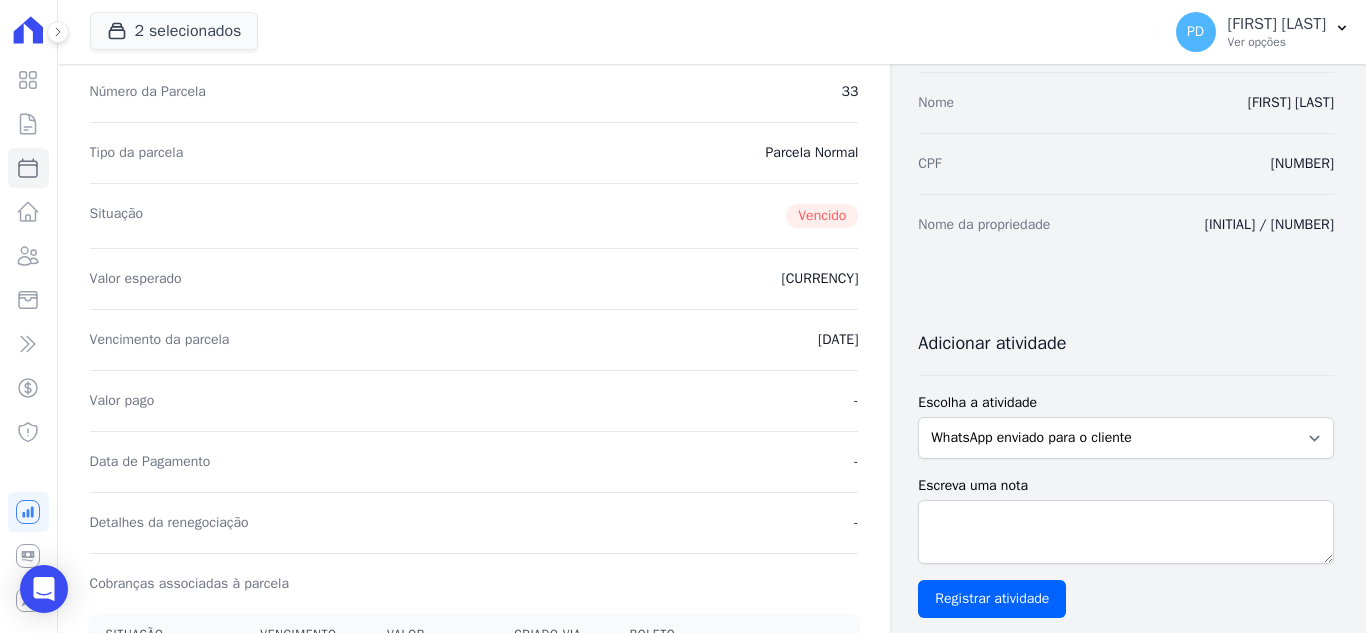 scroll, scrollTop: 500, scrollLeft: 0, axis: vertical 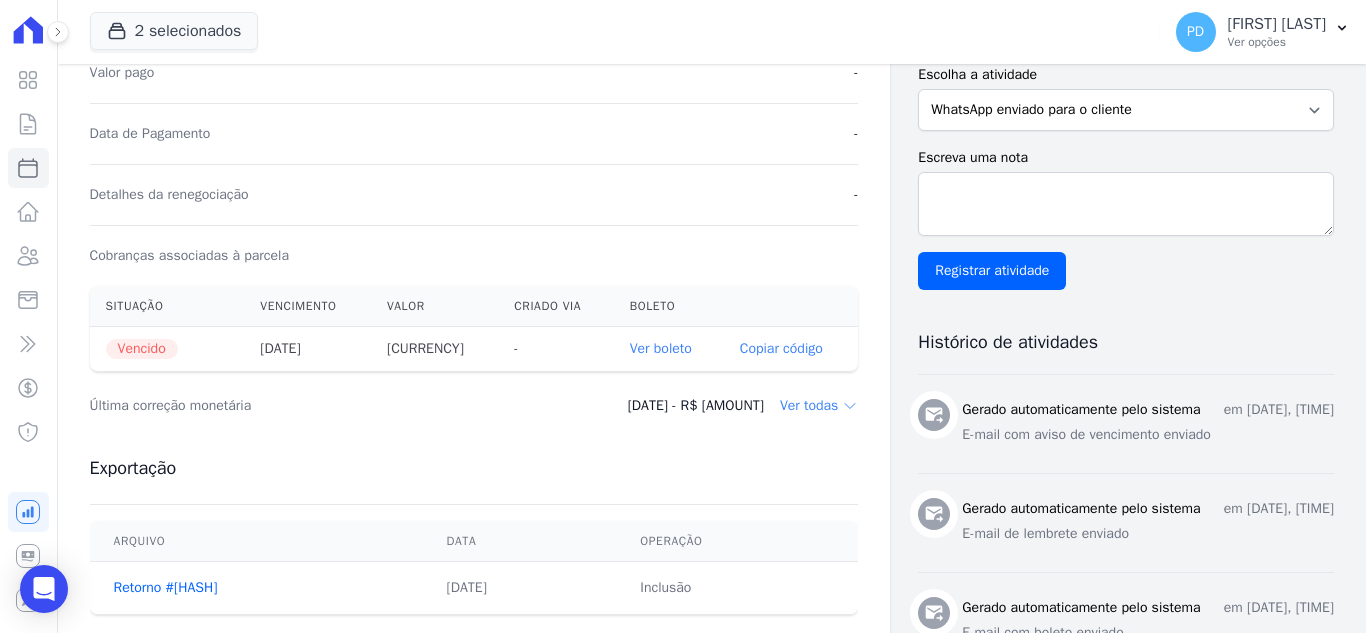 click on "Ver boleto" at bounding box center [661, 348] 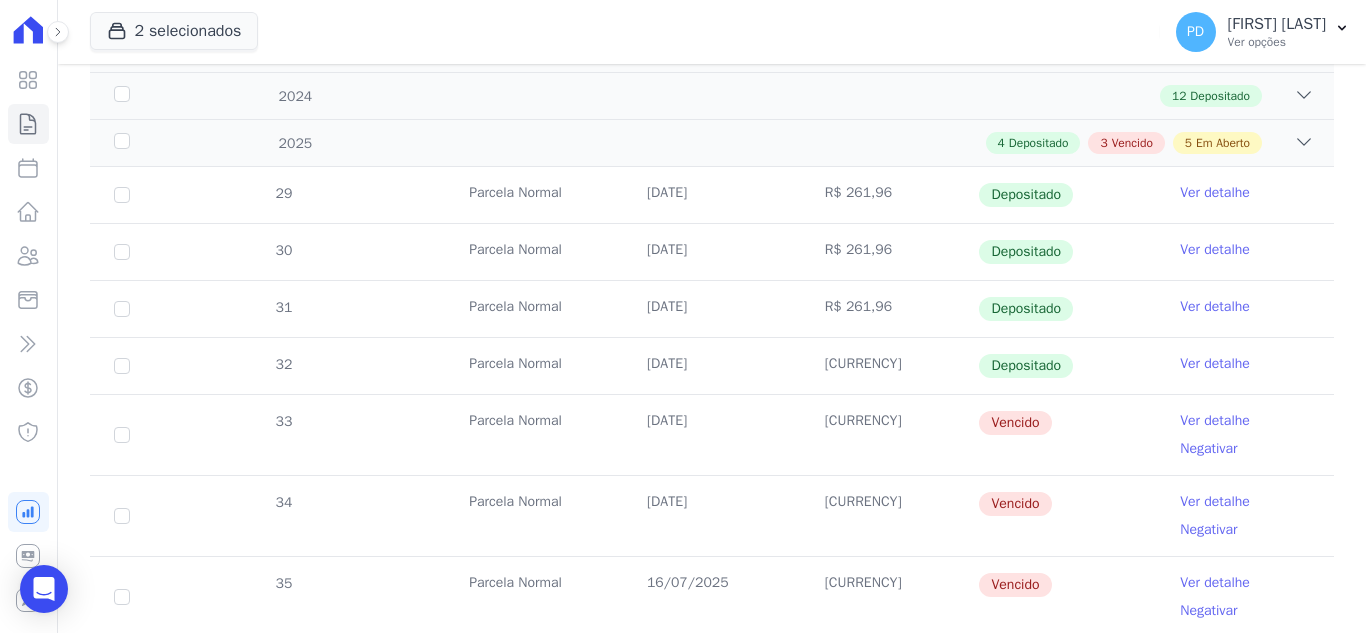 scroll, scrollTop: 400, scrollLeft: 0, axis: vertical 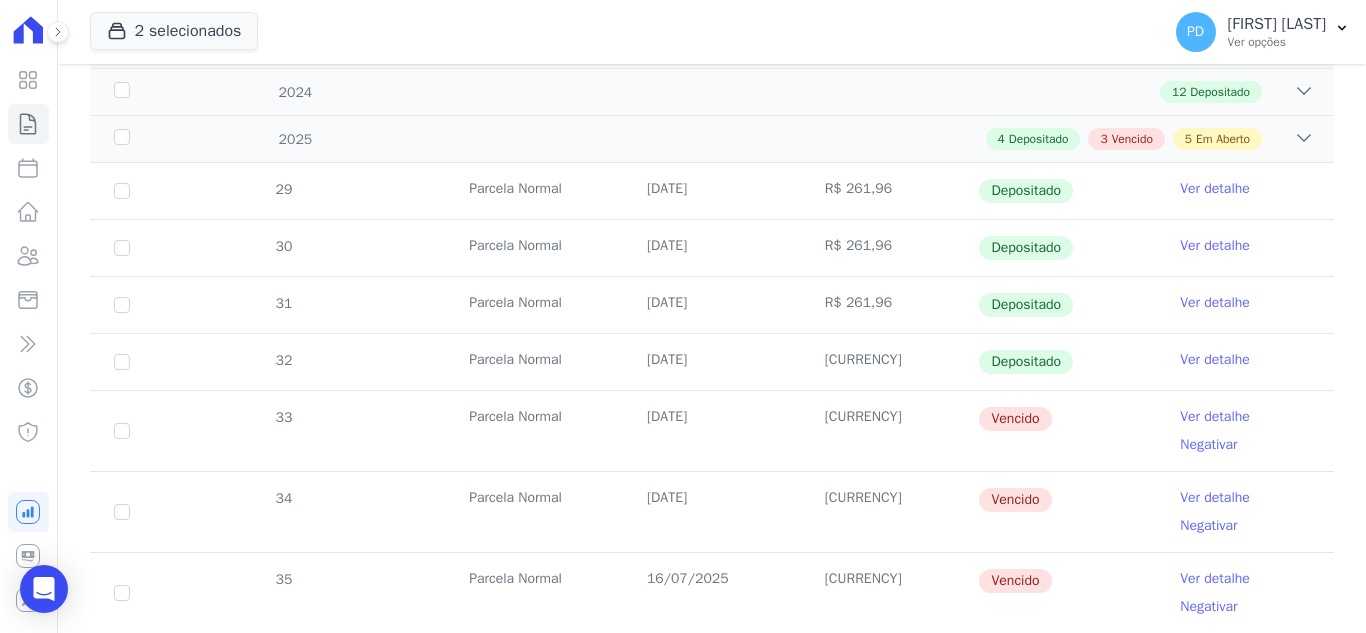 click on "Ver detalhe" at bounding box center [1215, 498] 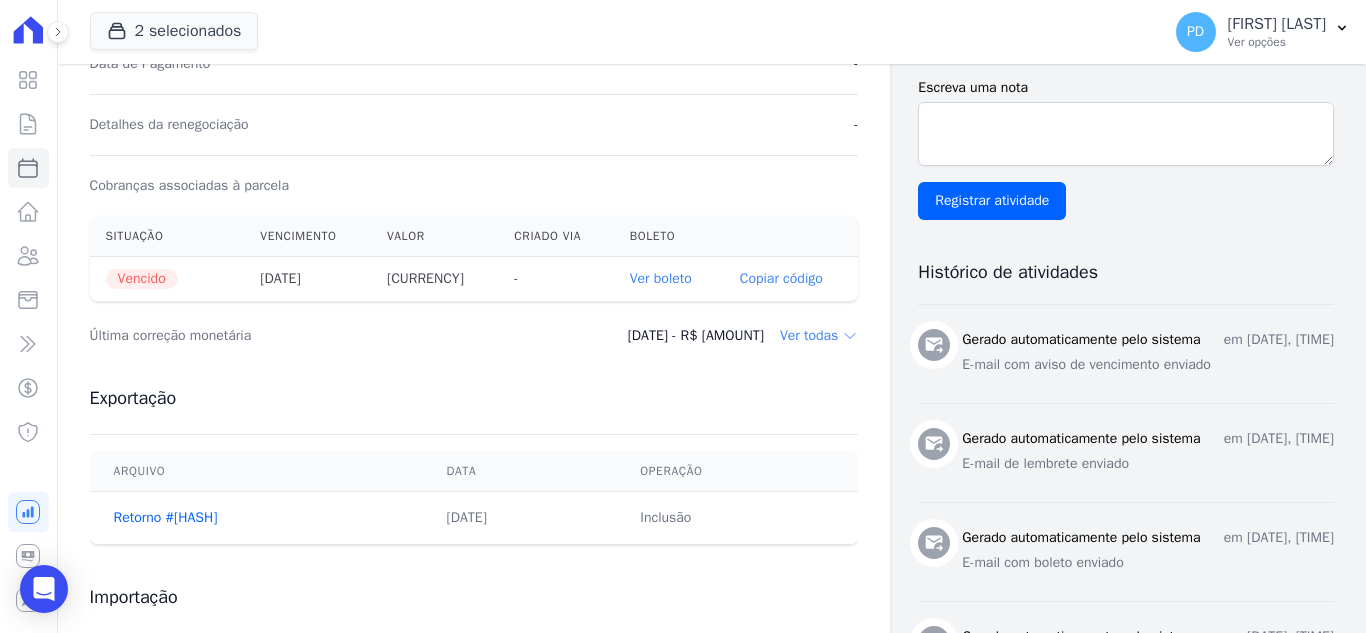 scroll, scrollTop: 600, scrollLeft: 0, axis: vertical 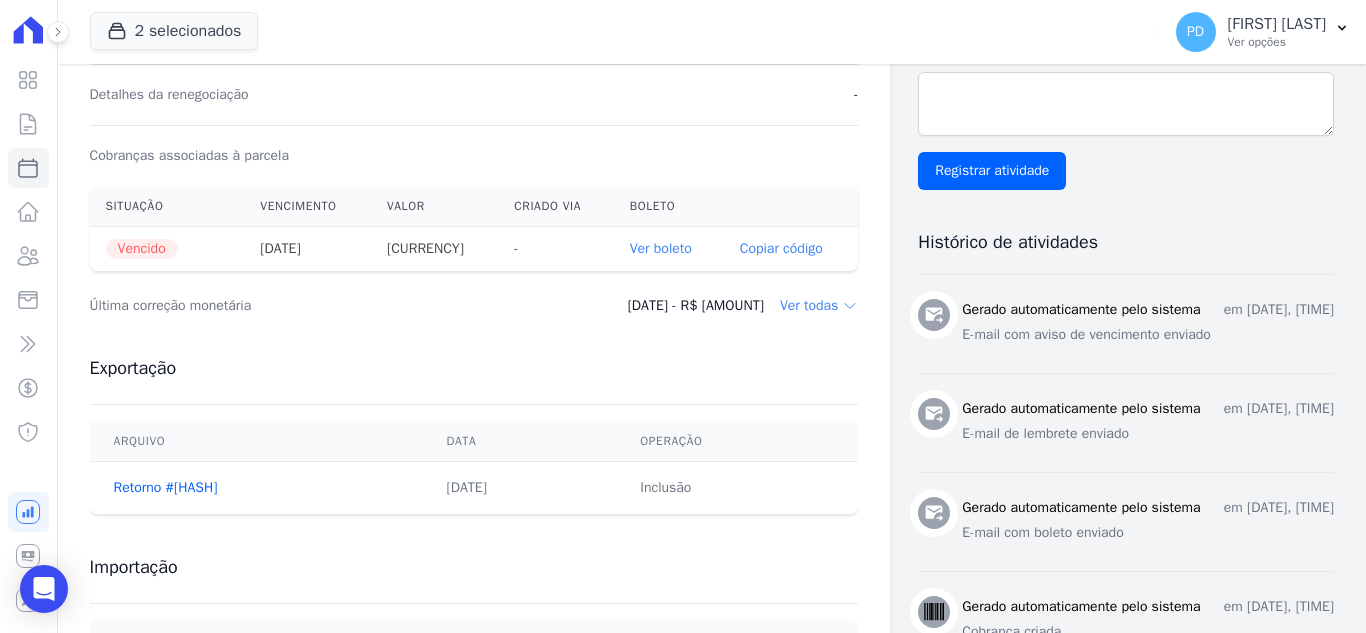 click on "Ver boleto" at bounding box center (661, 248) 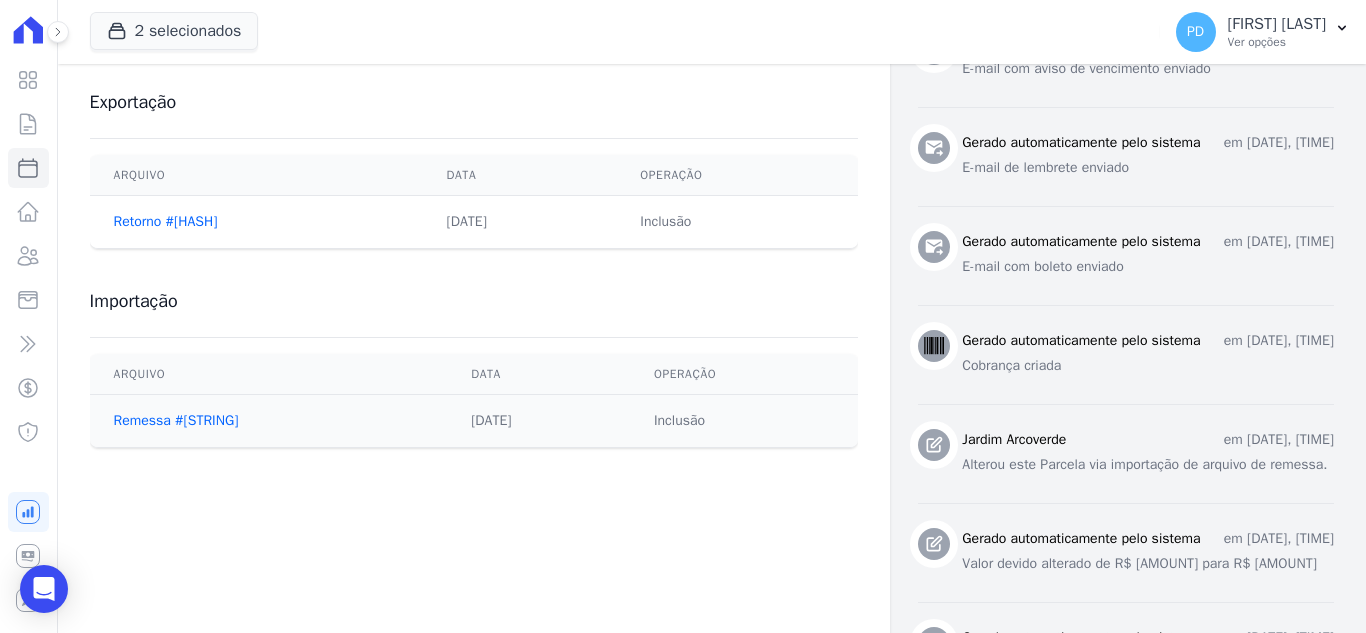 scroll, scrollTop: 500, scrollLeft: 0, axis: vertical 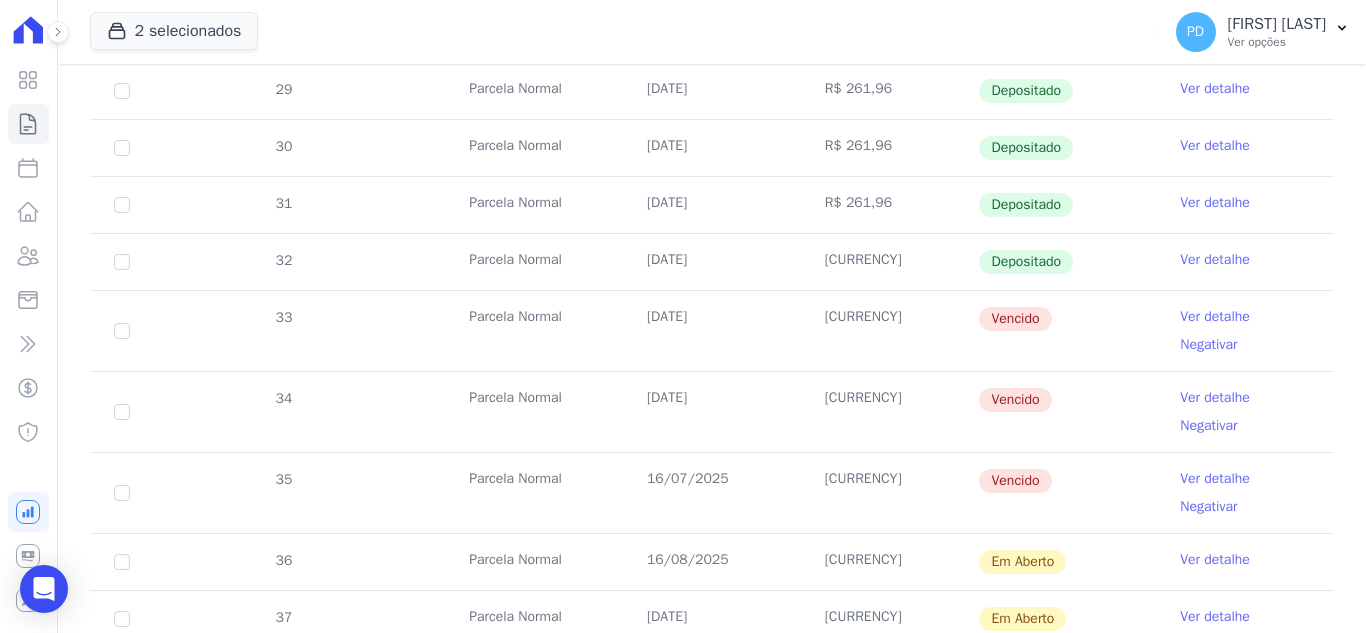 click on "Ver detalhe" at bounding box center [1215, 479] 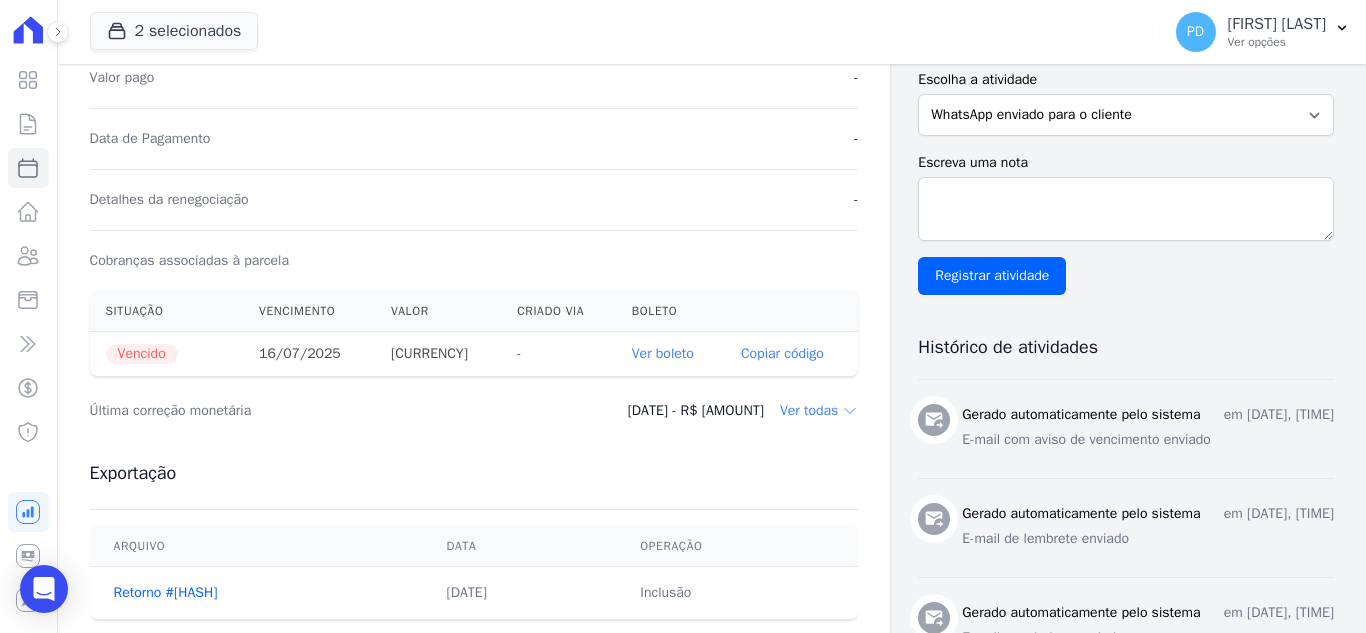 scroll, scrollTop: 500, scrollLeft: 0, axis: vertical 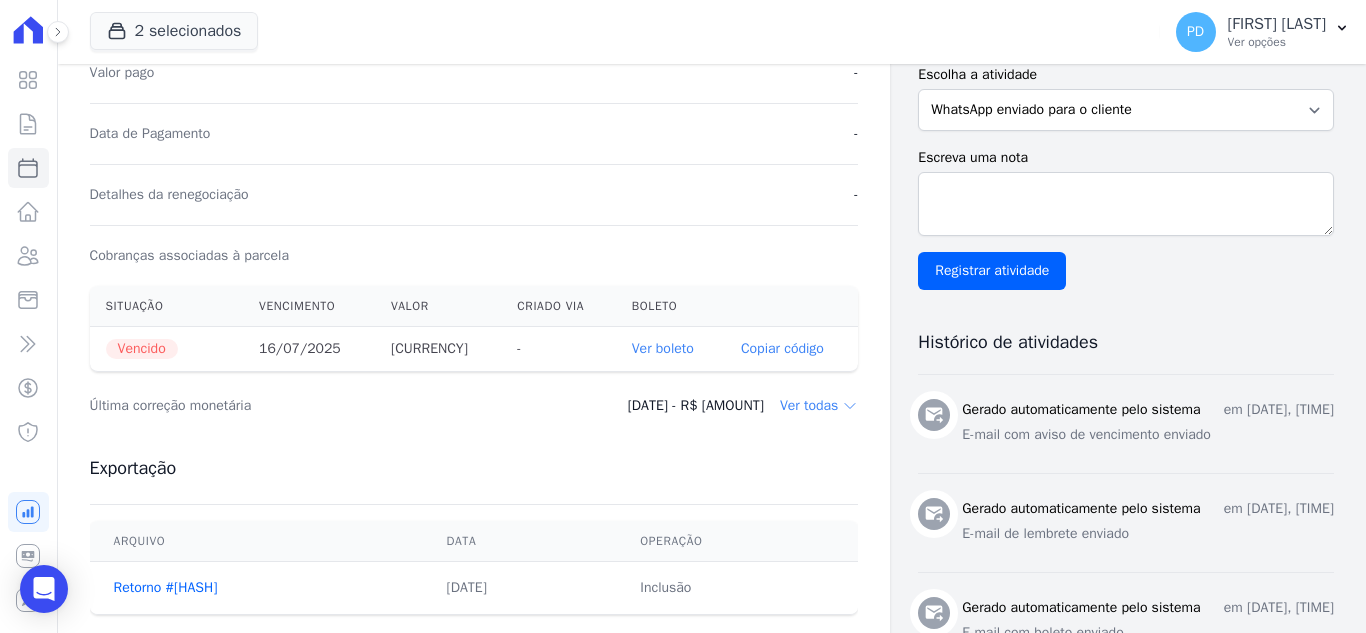 click on "Ver boleto" at bounding box center [663, 348] 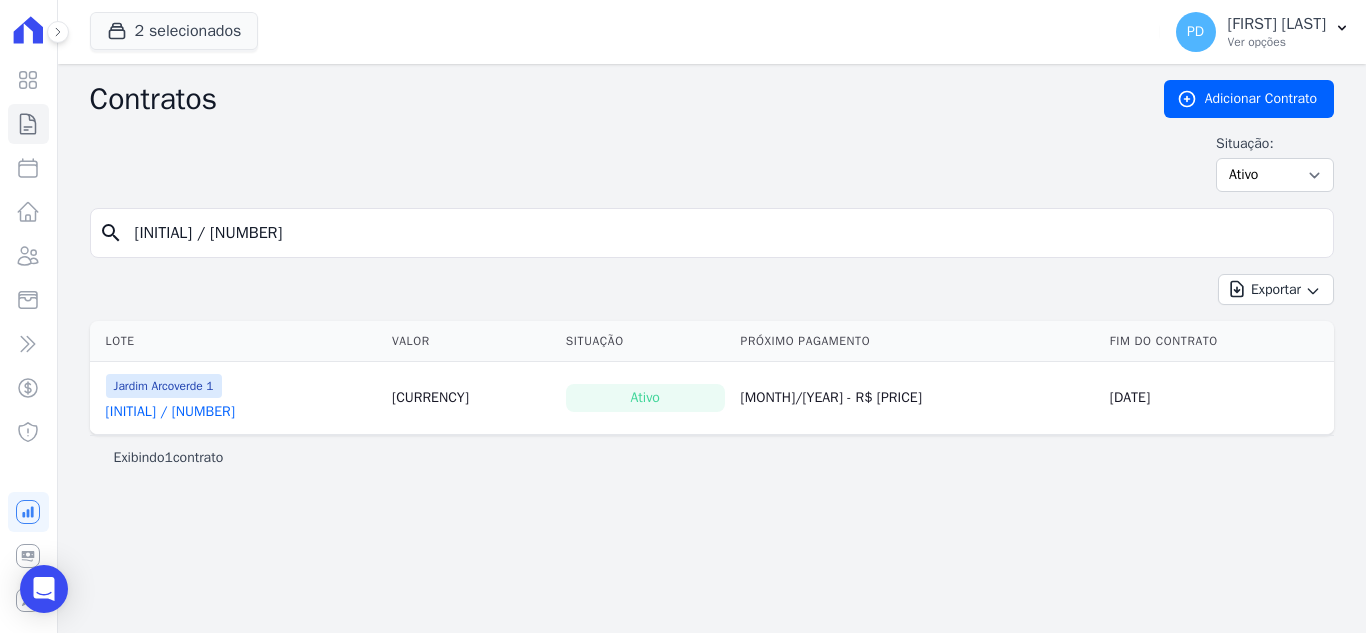 click on "[INITIAL] / [NUMBER]" at bounding box center [724, 233] 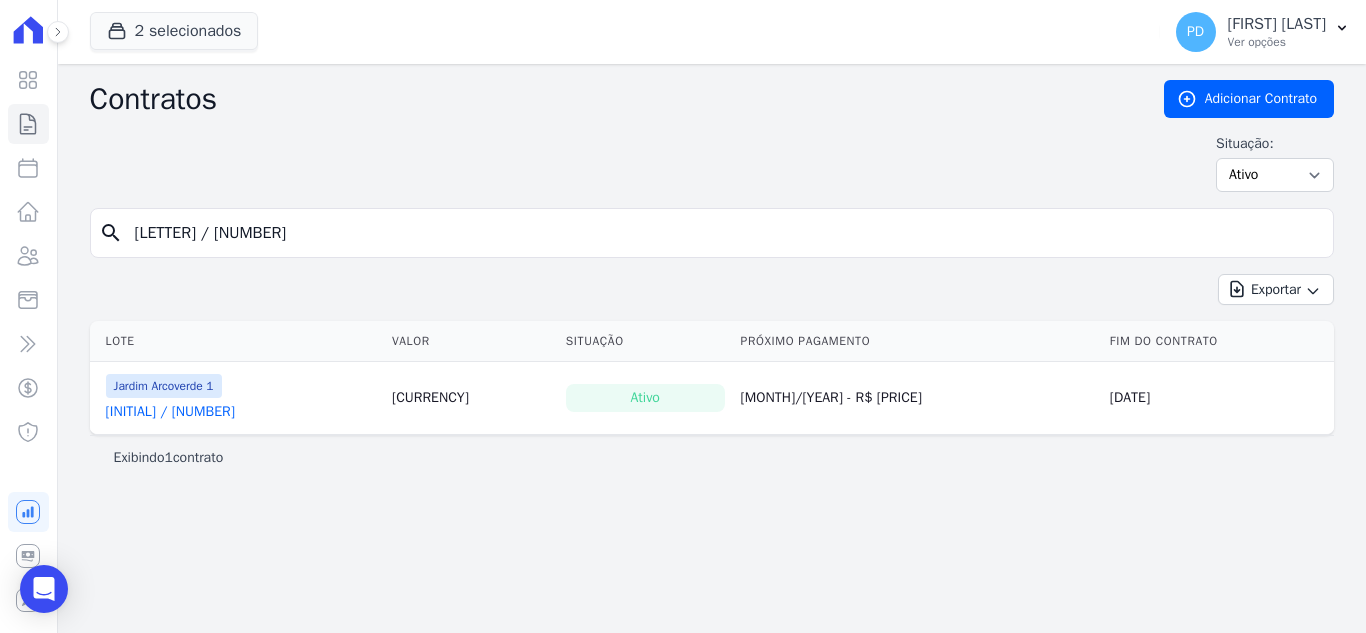 type on "[LETTER] / [NUMBER]" 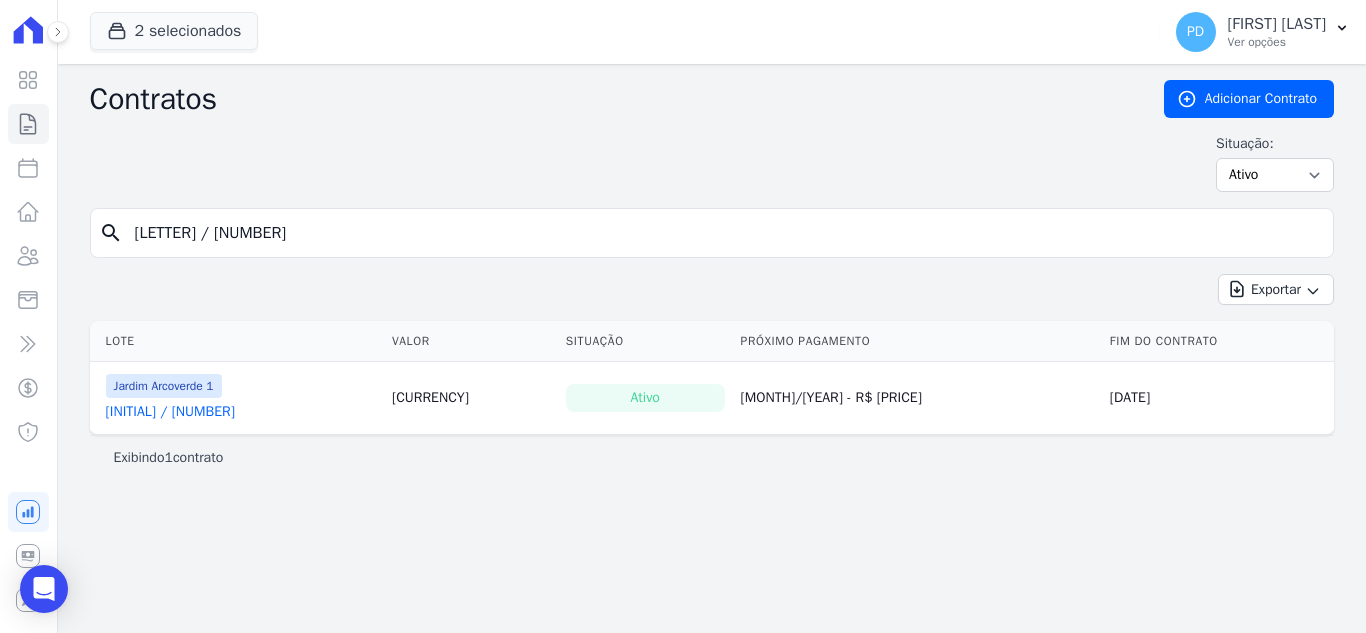 click on "[INITIAL] / [NUMBER]" at bounding box center (170, 412) 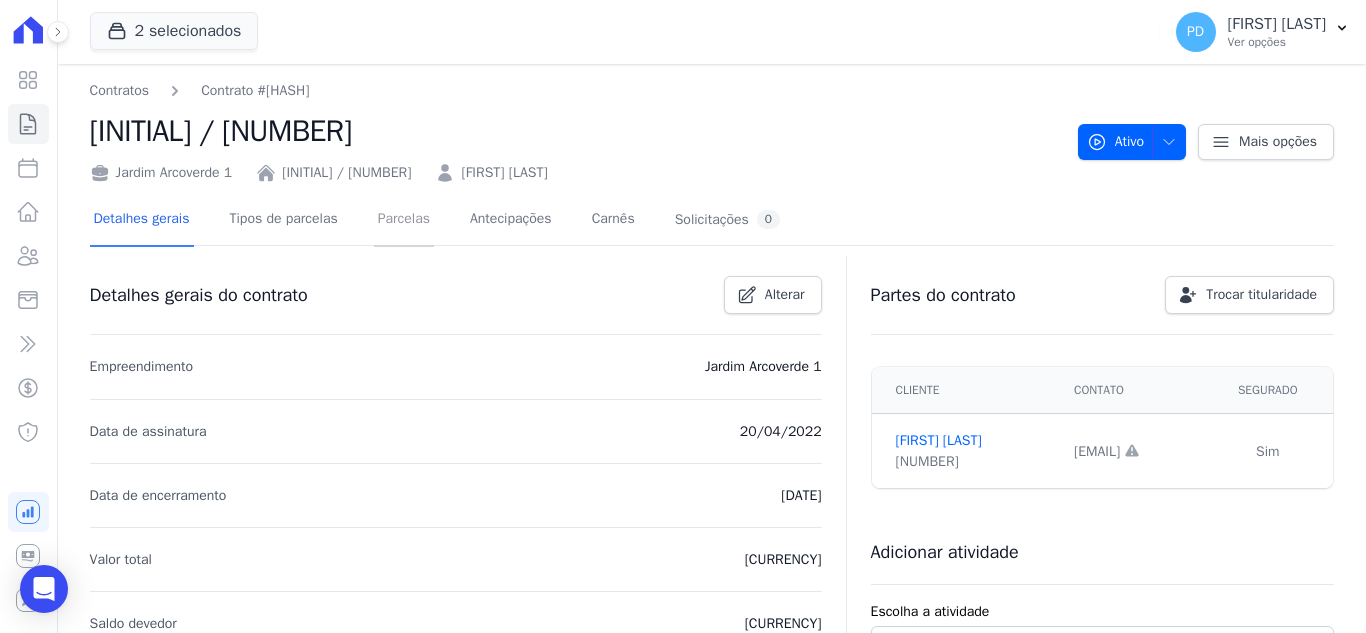 click on "Parcelas" at bounding box center (404, 220) 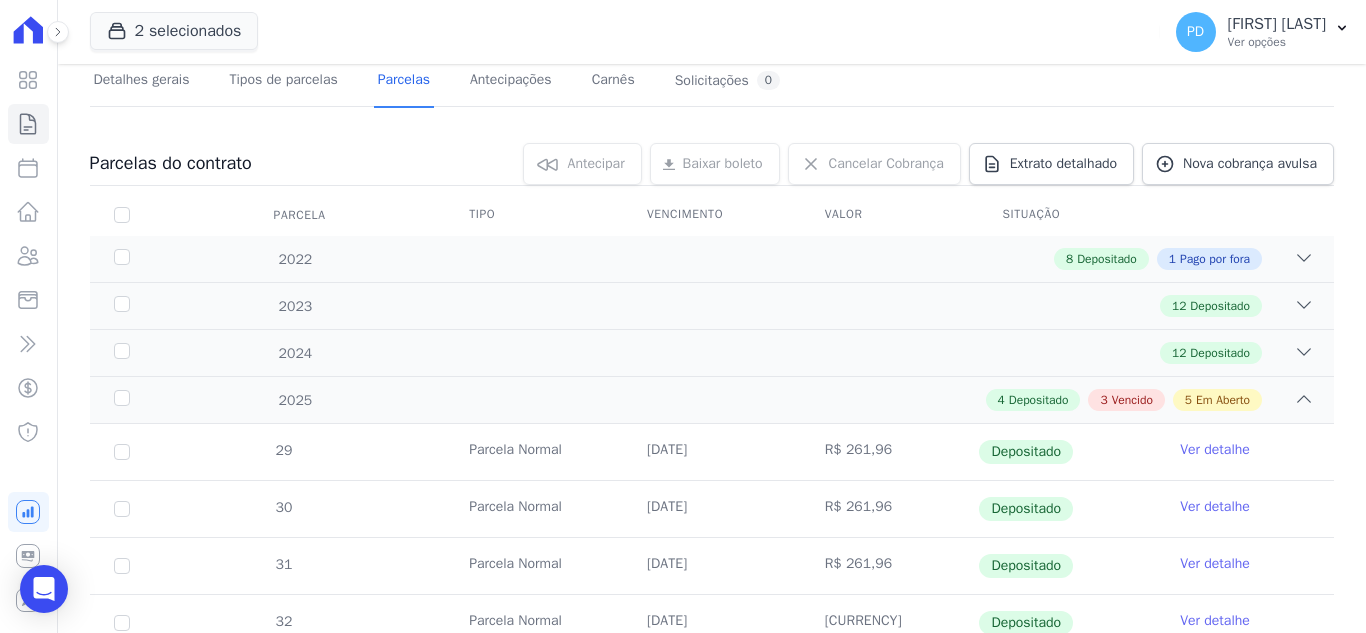 scroll, scrollTop: 400, scrollLeft: 0, axis: vertical 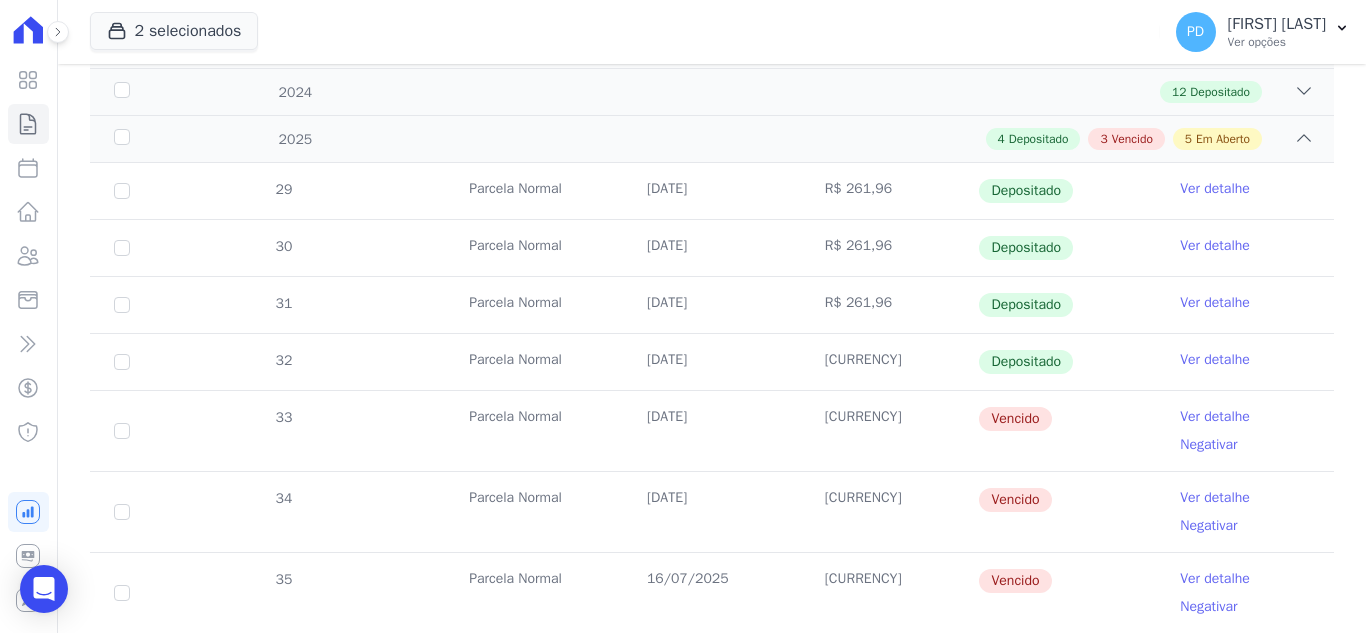 click on "Ver detalhe" at bounding box center (1215, 417) 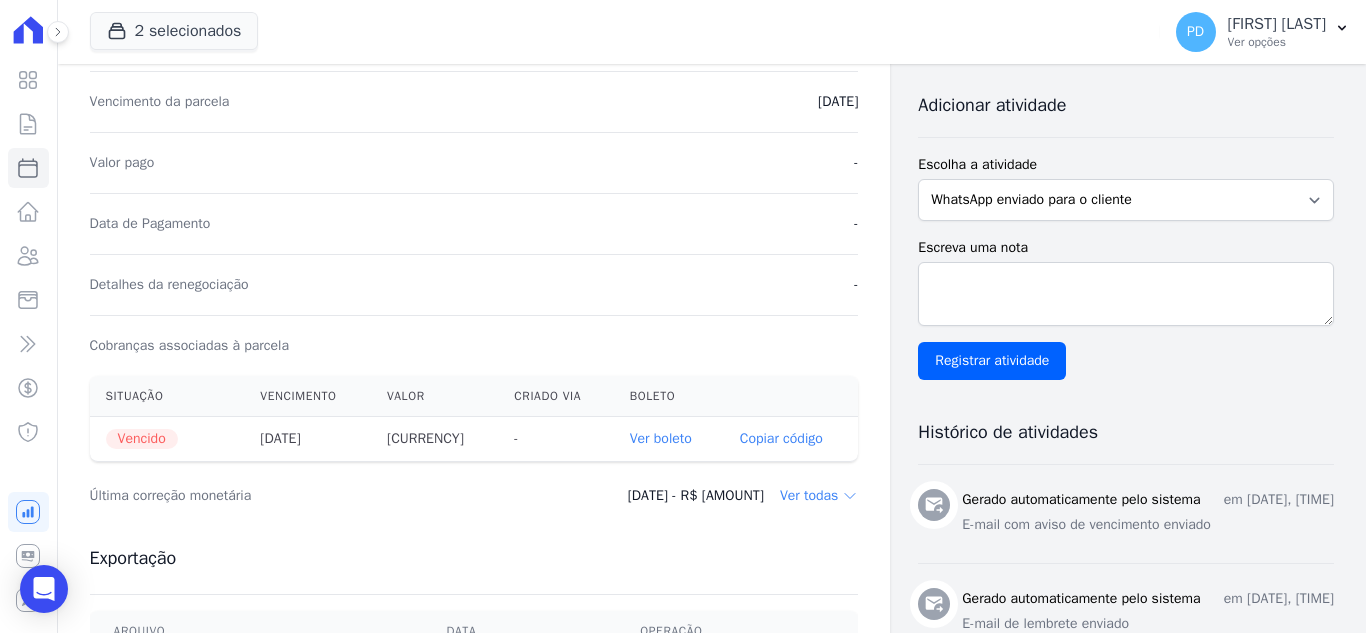 scroll, scrollTop: 500, scrollLeft: 0, axis: vertical 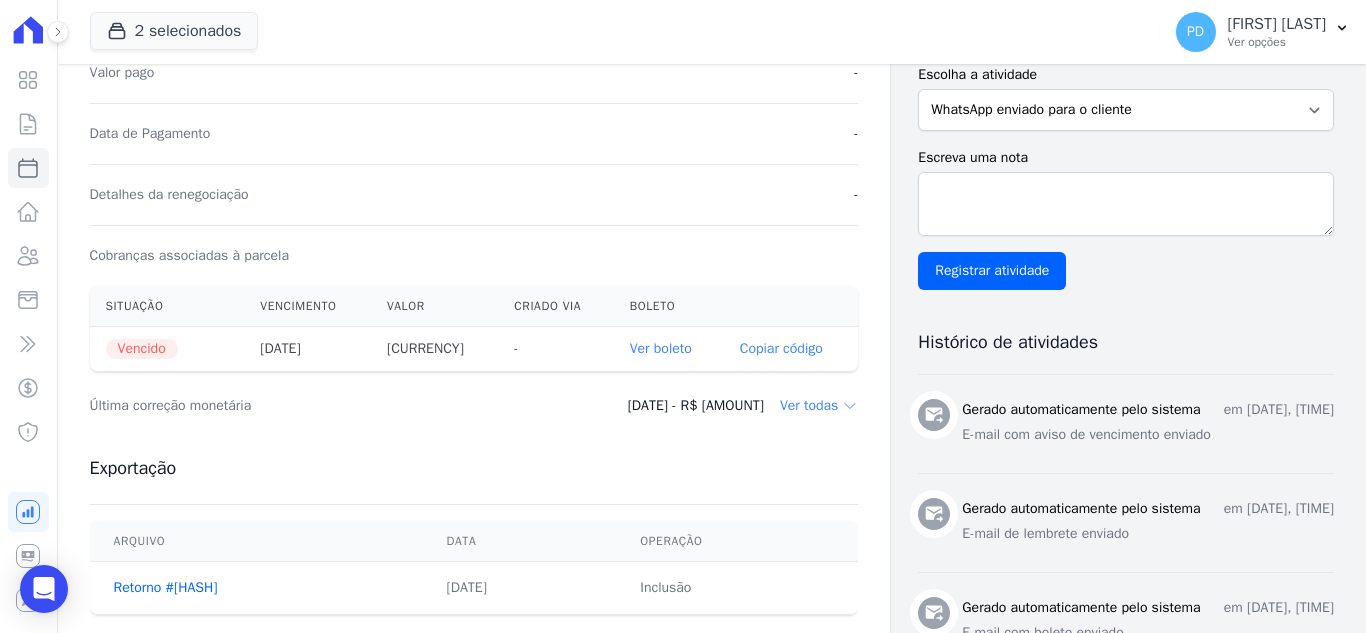 click on "Ver boleto" at bounding box center (661, 348) 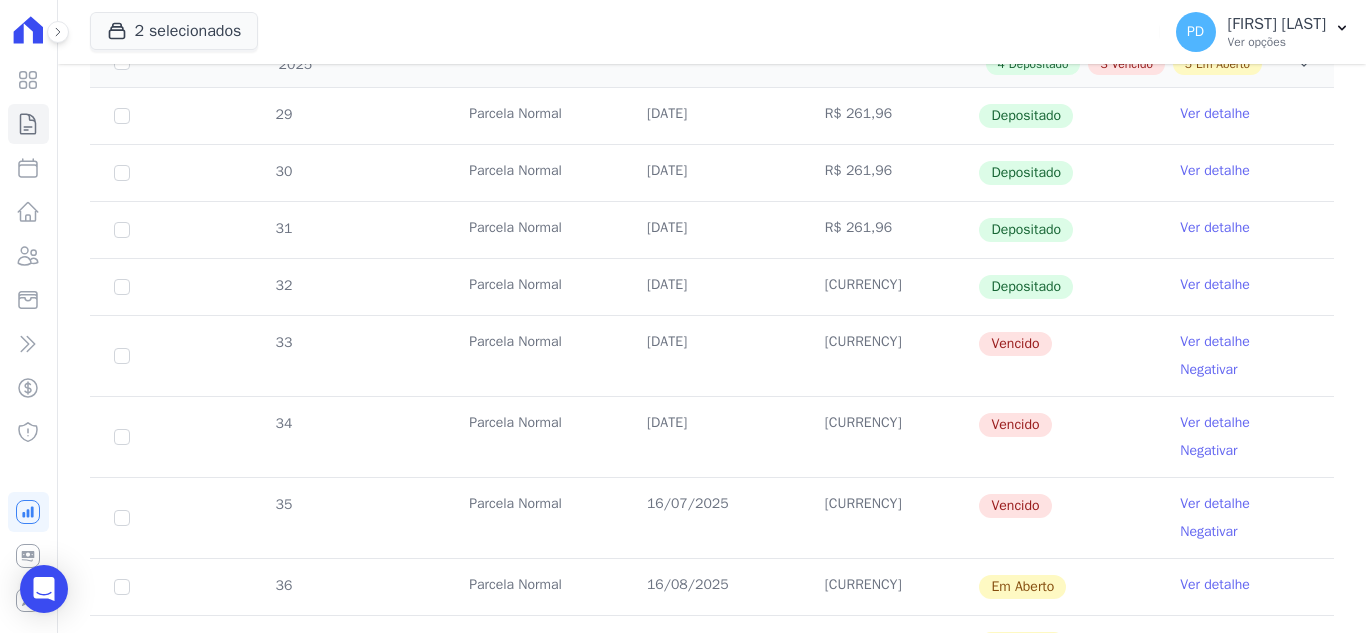 scroll, scrollTop: 500, scrollLeft: 0, axis: vertical 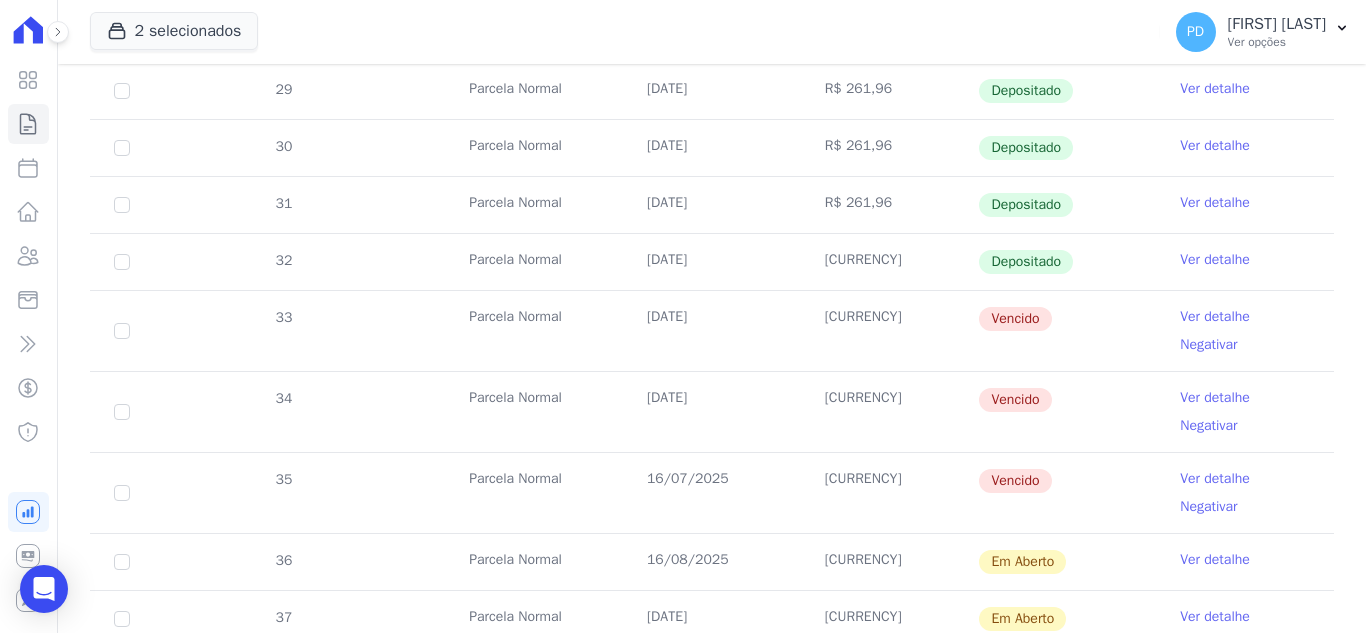 click on "Ver detalhe" at bounding box center [1215, 398] 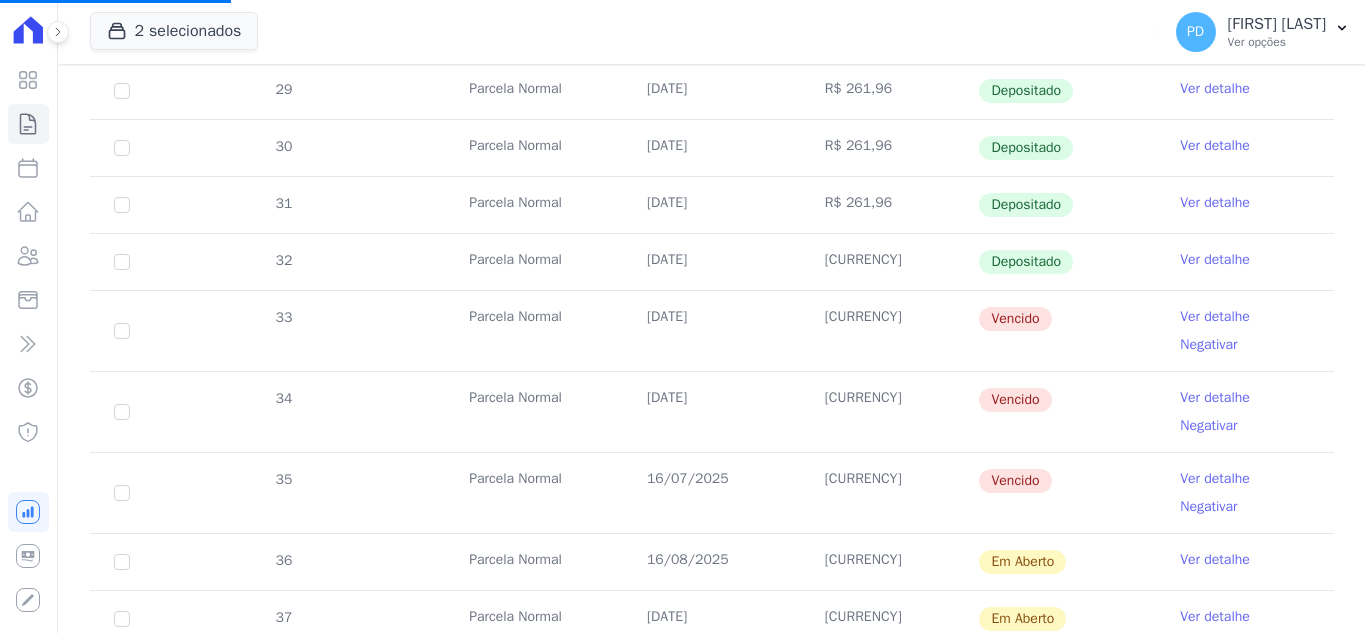 click on "Ver detalhe" at bounding box center [1215, 398] 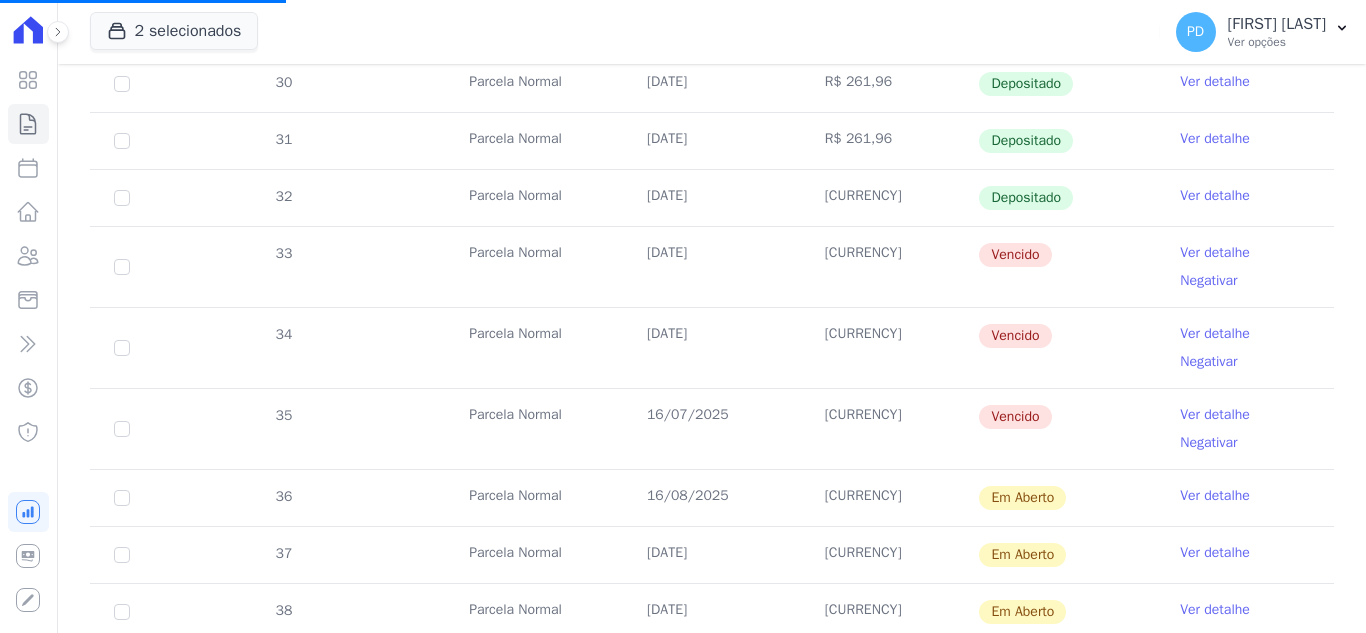 scroll, scrollTop: 600, scrollLeft: 0, axis: vertical 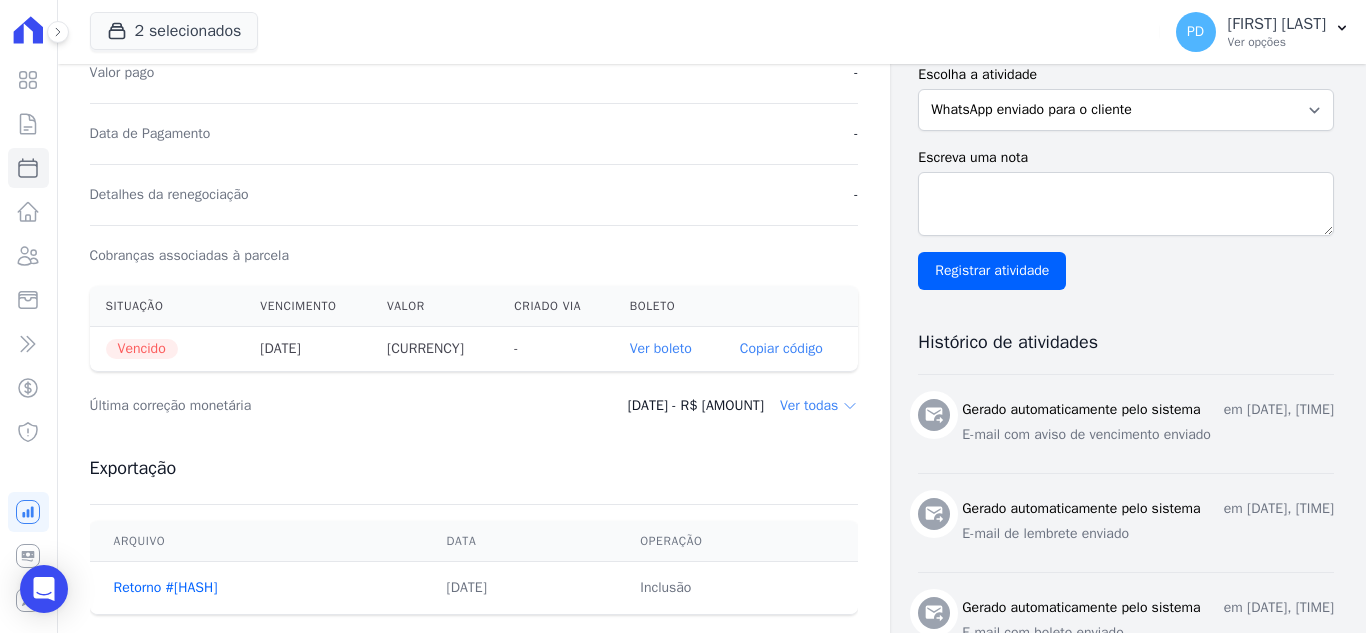 click on "Ver boleto" at bounding box center [661, 348] 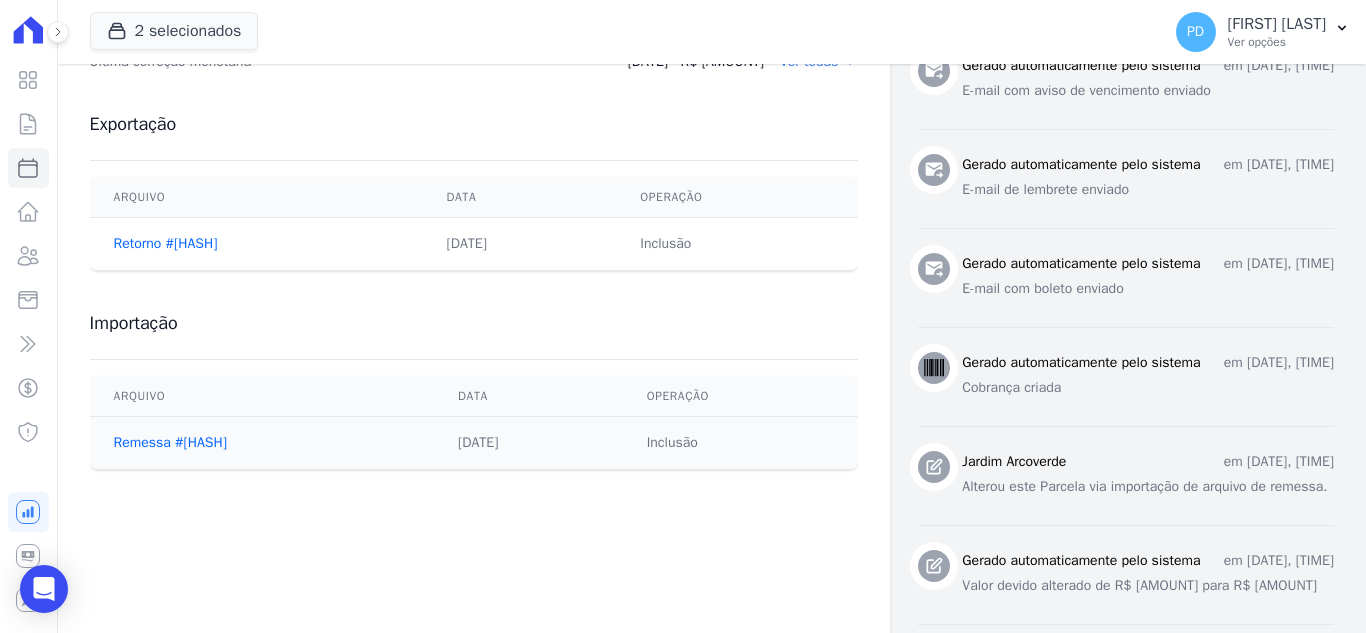 scroll, scrollTop: 300, scrollLeft: 0, axis: vertical 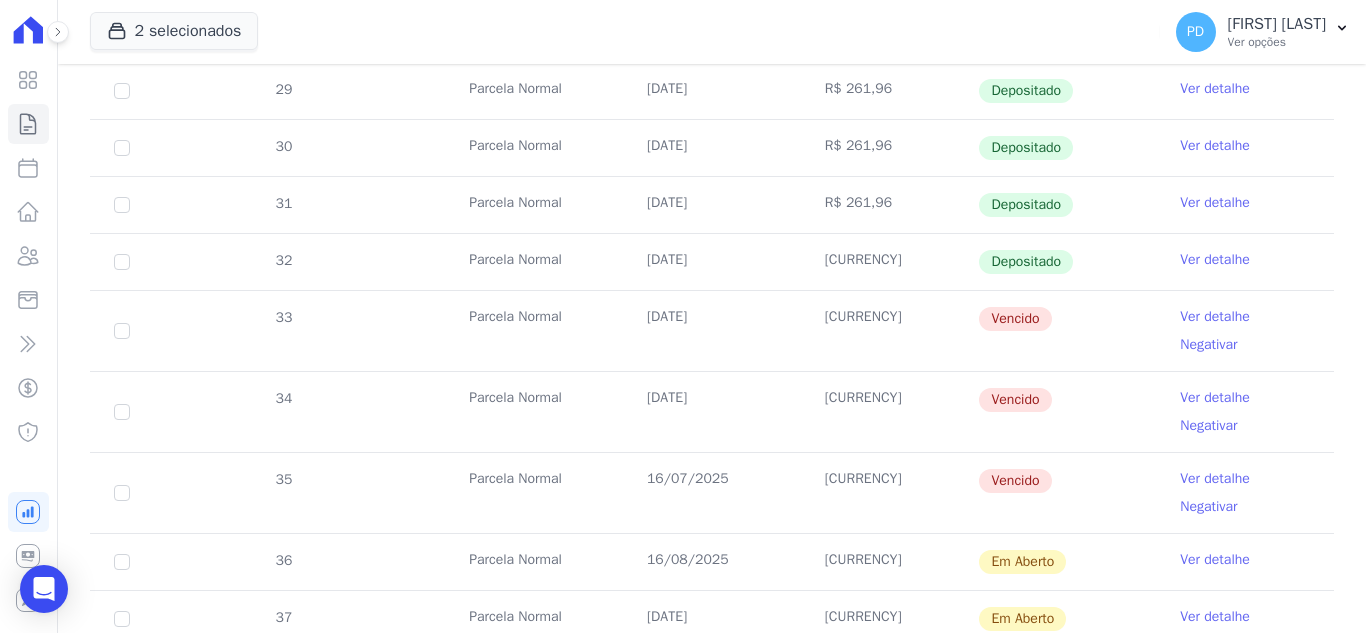click on "Ver detalhe" at bounding box center (1215, 479) 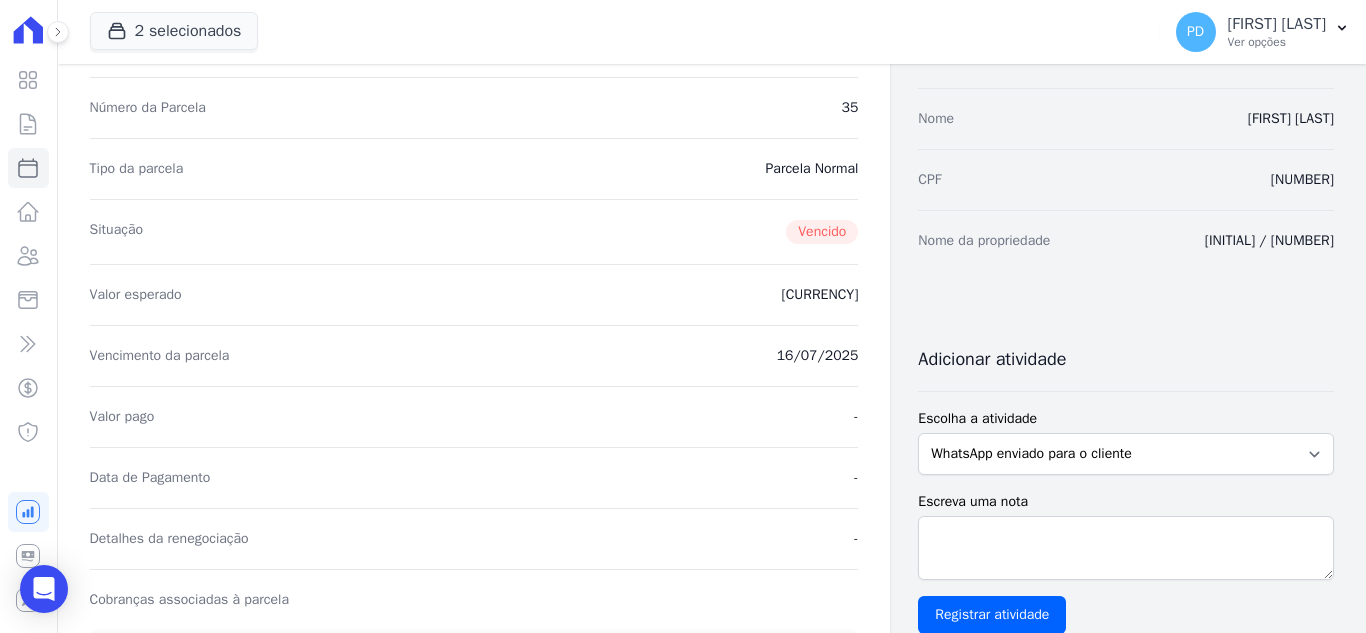 scroll, scrollTop: 500, scrollLeft: 0, axis: vertical 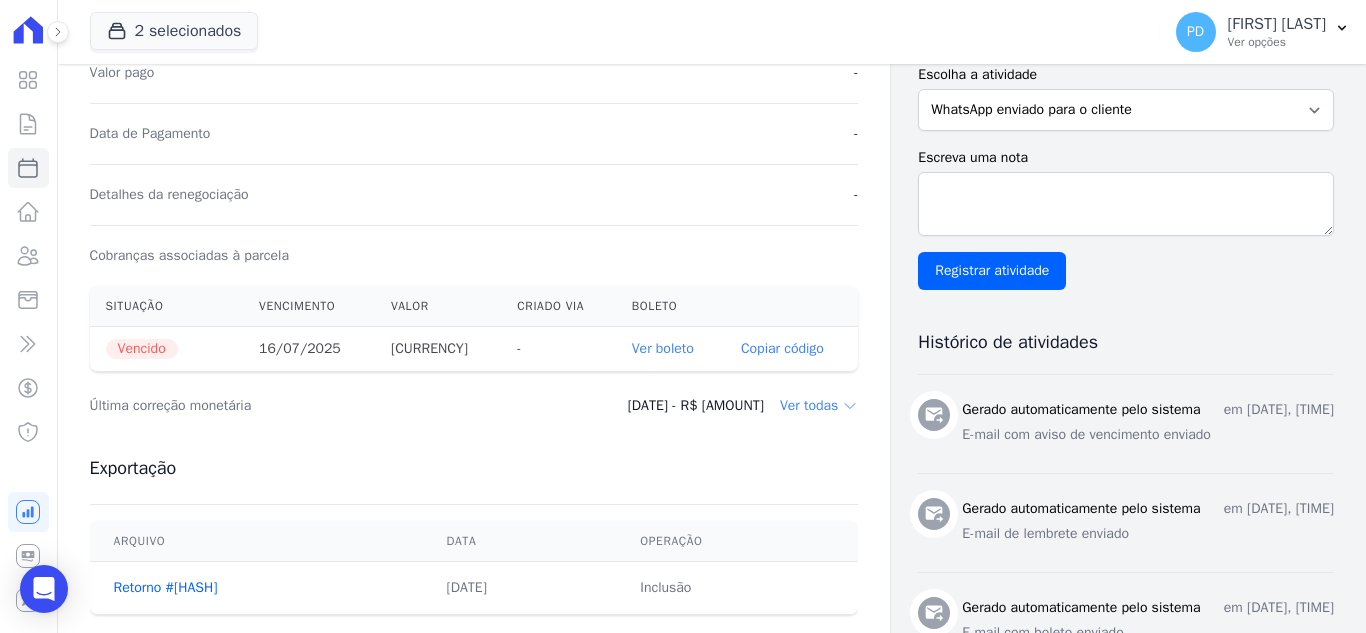click on "Ver boleto" at bounding box center [663, 348] 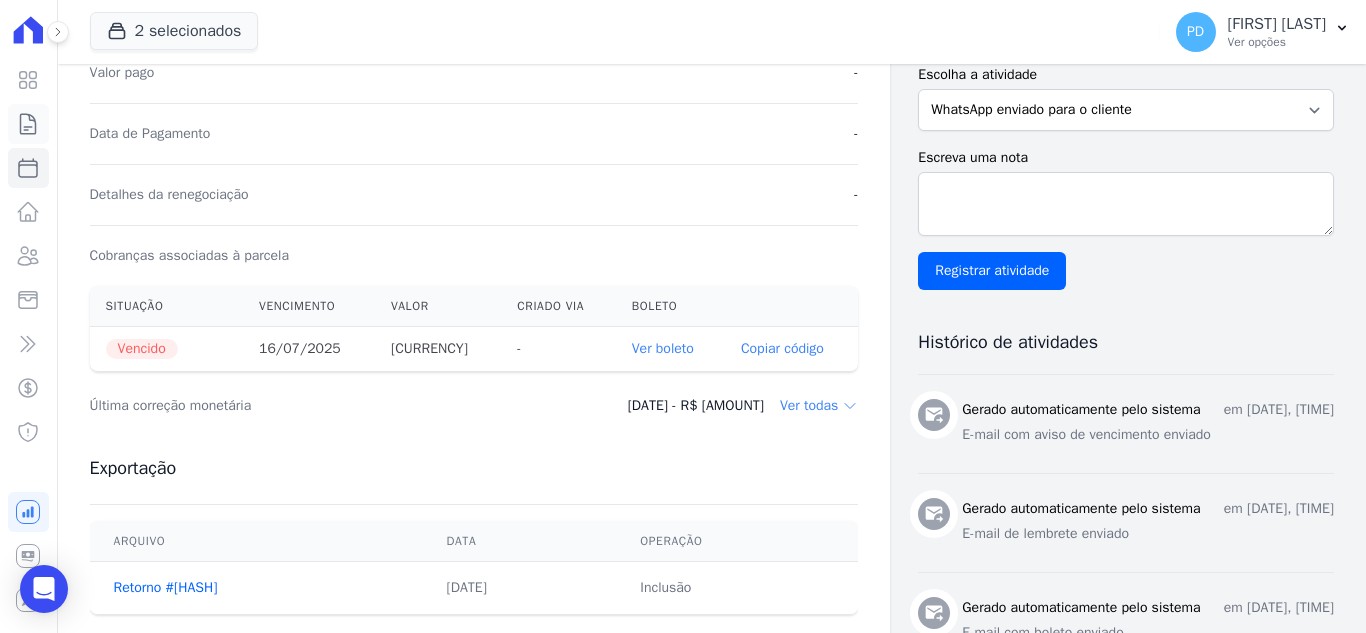 click 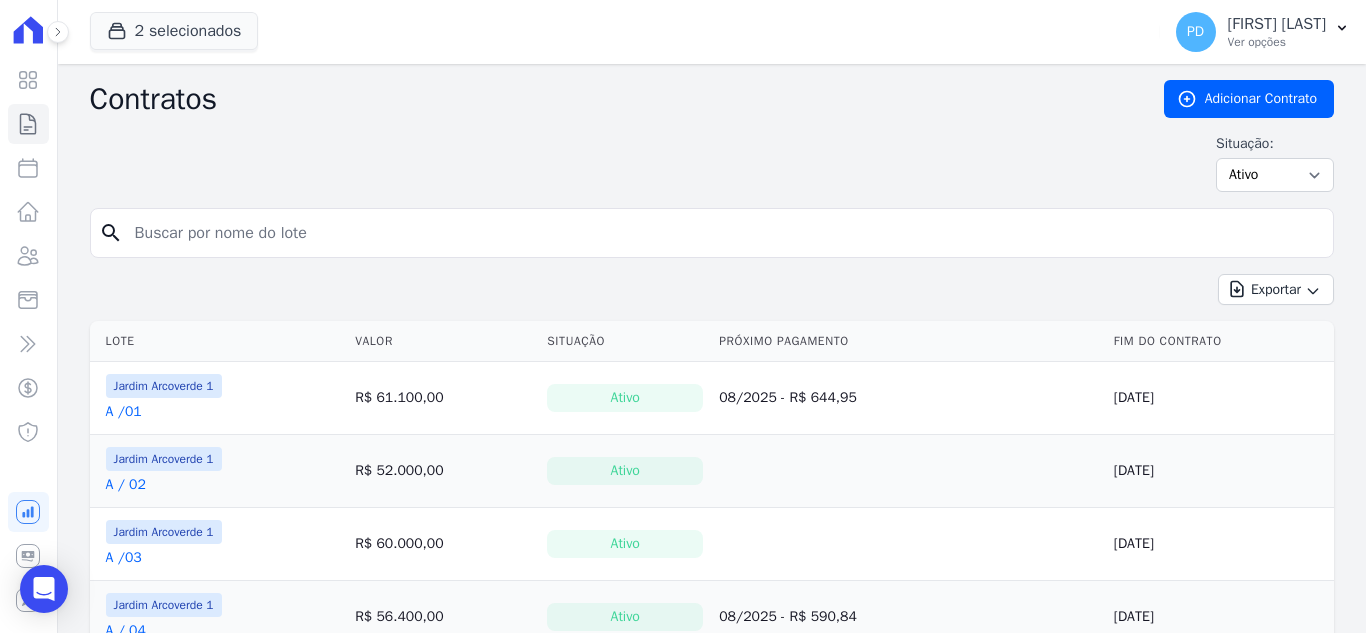click at bounding box center [724, 233] 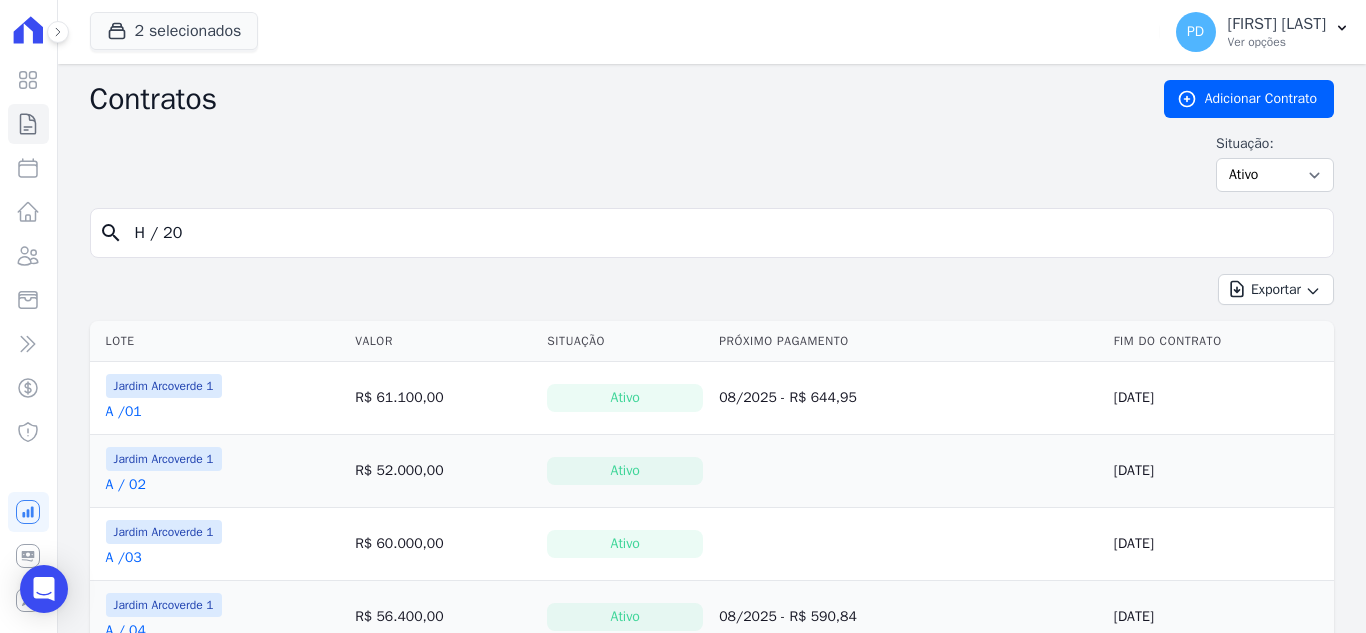 type on "H / 20" 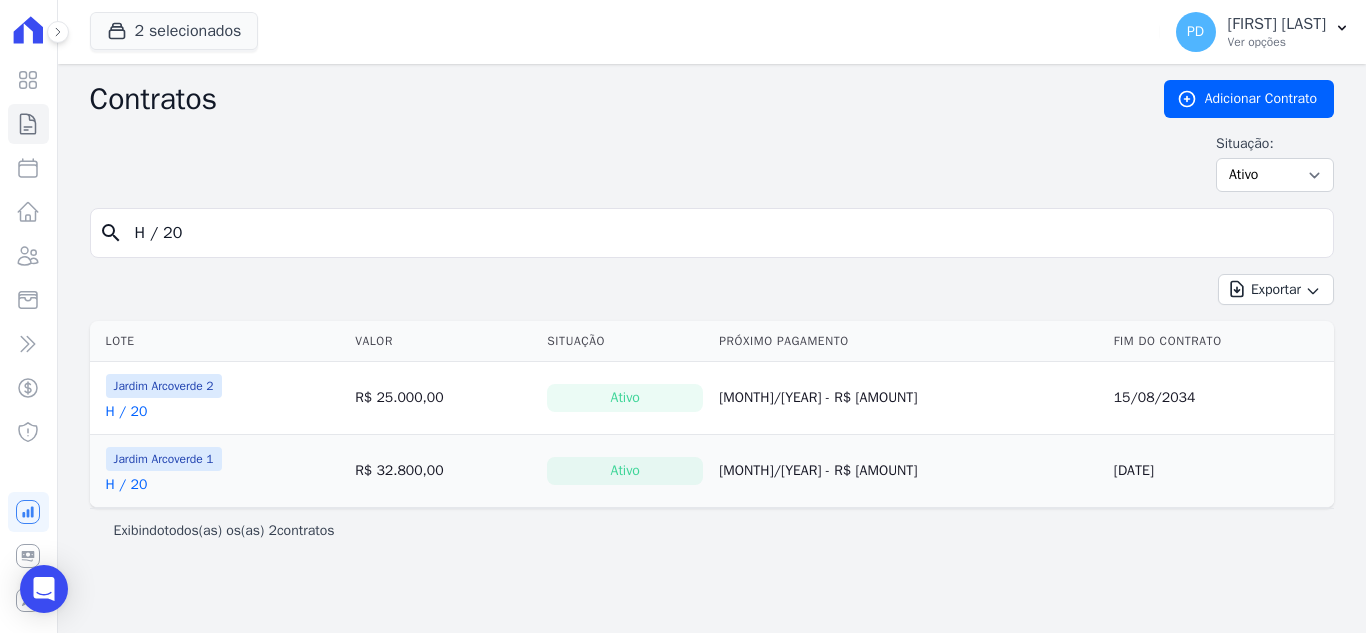 click on "H / 20" at bounding box center (127, 485) 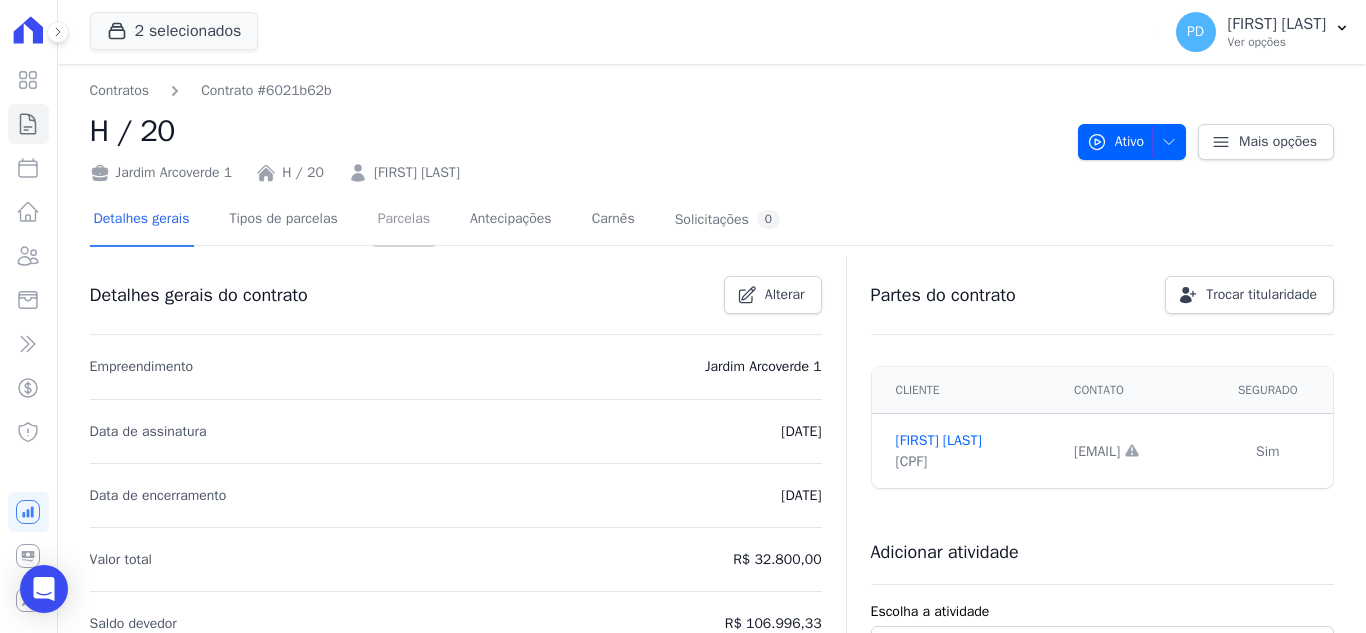 click on "Parcelas" at bounding box center (404, 220) 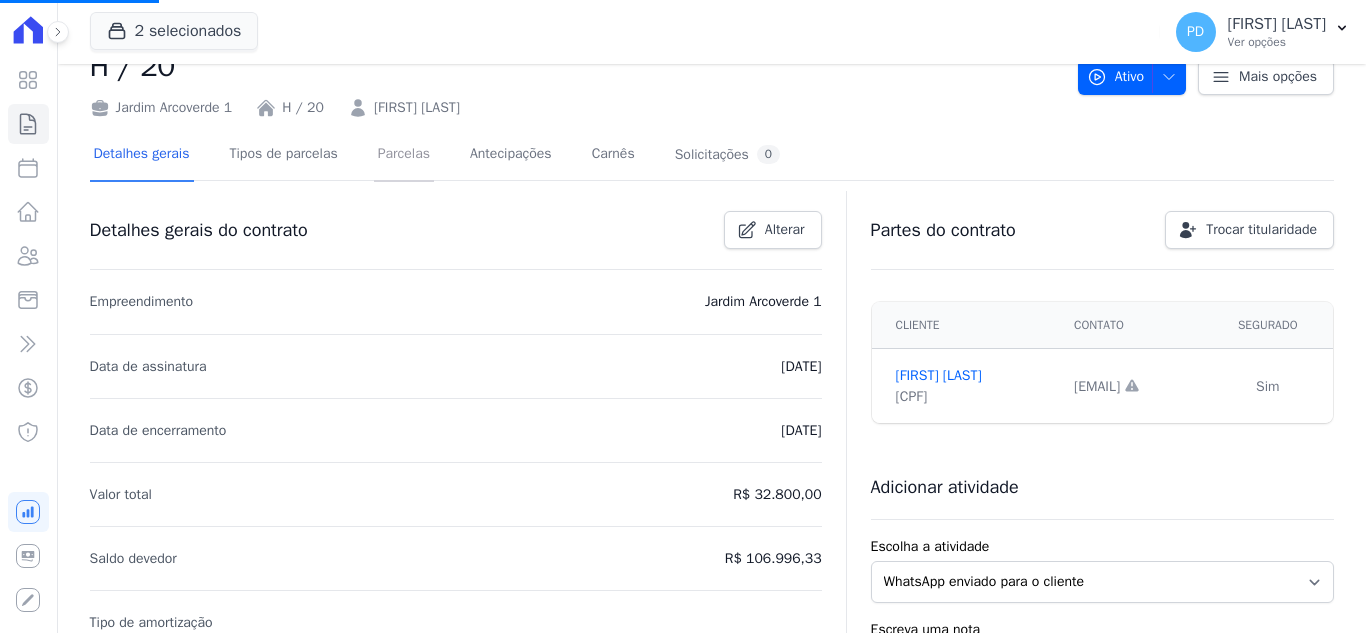 scroll, scrollTop: 100, scrollLeft: 0, axis: vertical 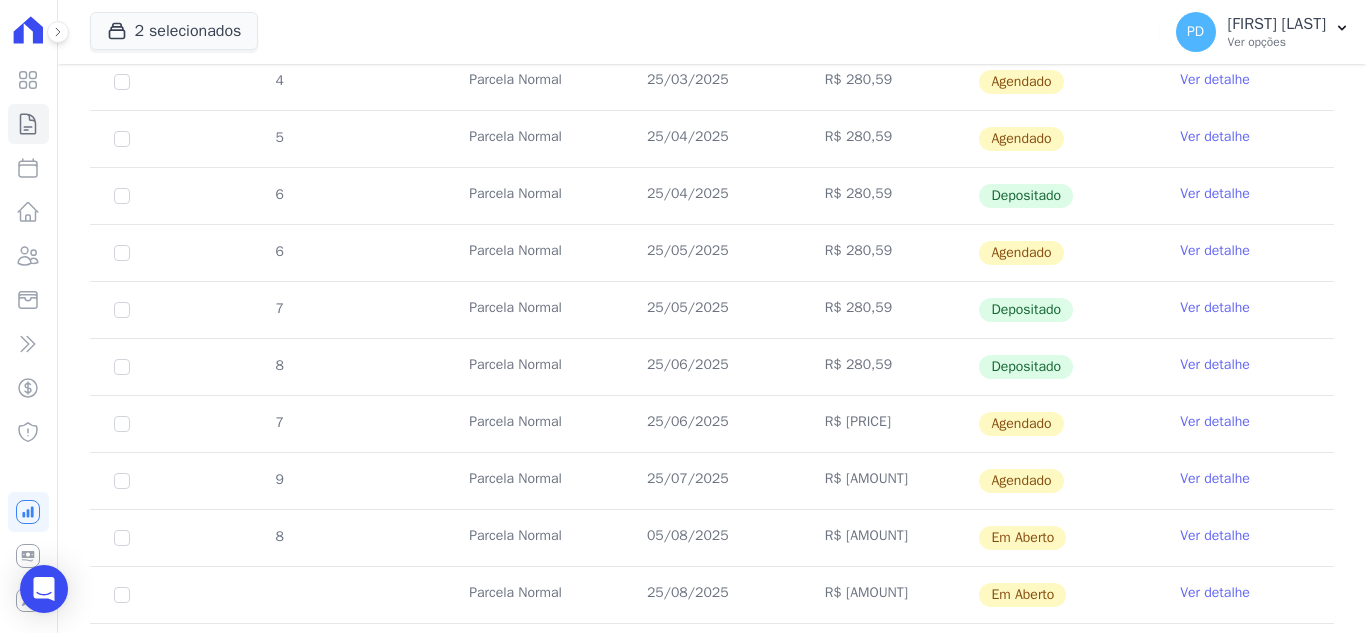 click on "Ver detalhe" at bounding box center (1215, 536) 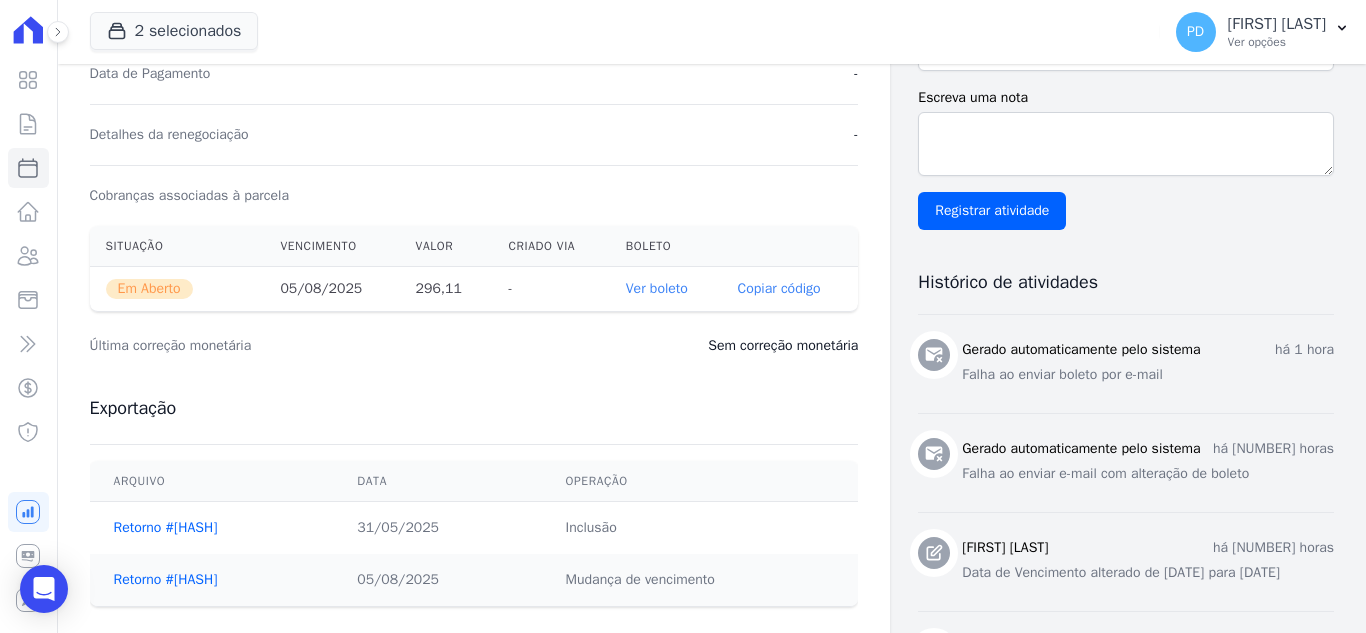 scroll, scrollTop: 600, scrollLeft: 0, axis: vertical 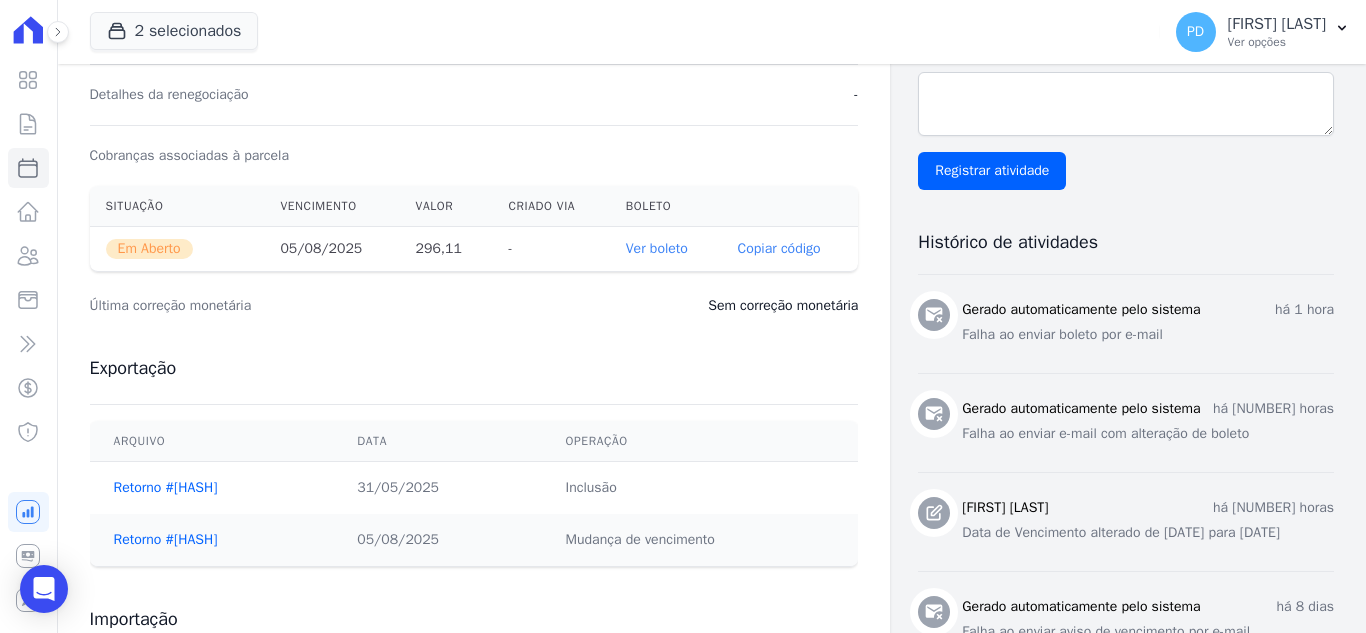click on "Ver boleto" at bounding box center [657, 248] 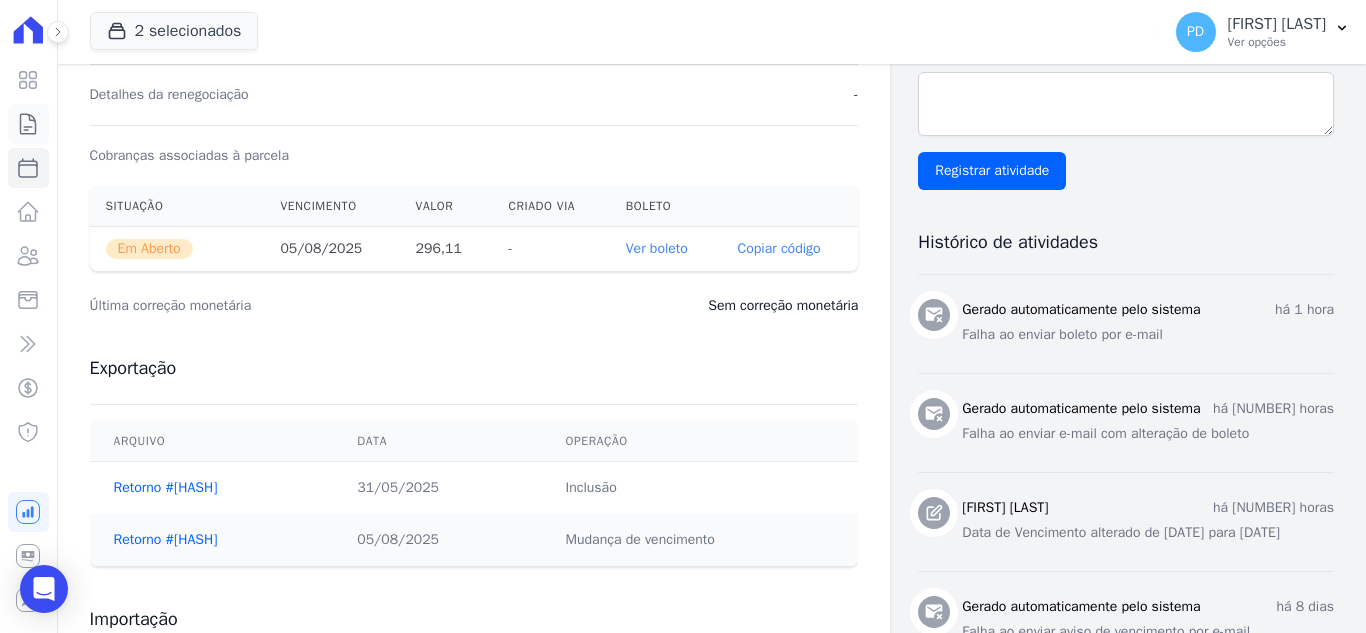 click 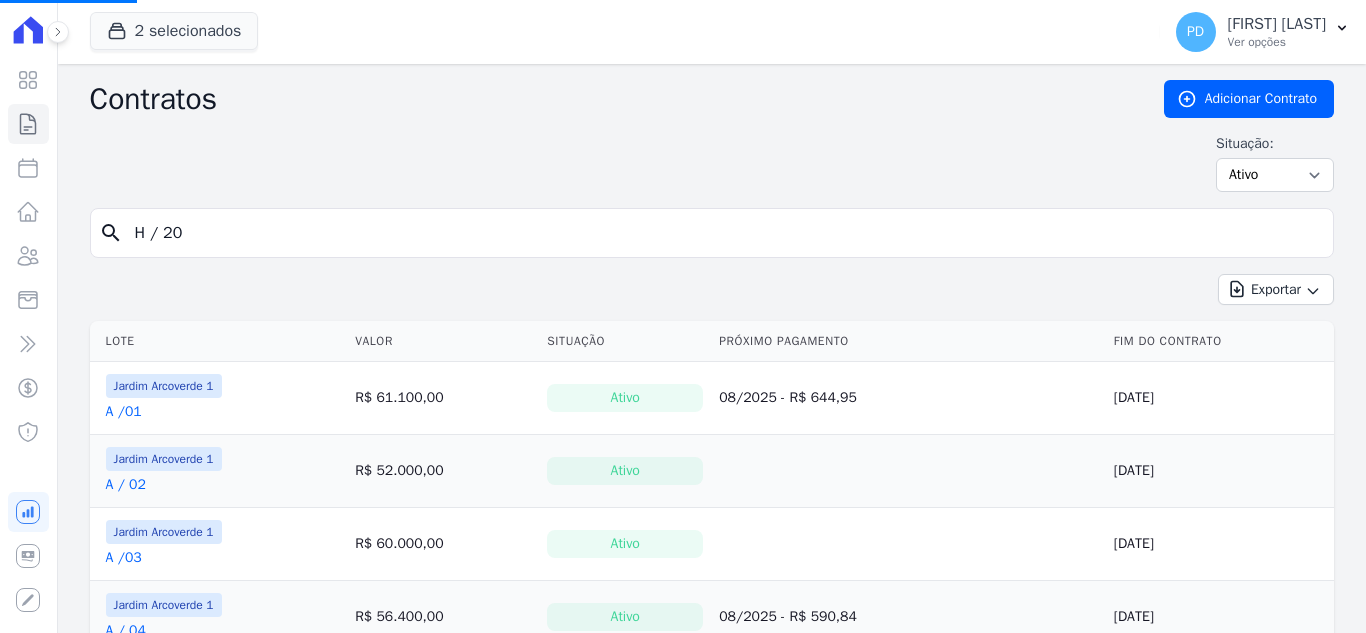 click on "H / 20" at bounding box center (724, 233) 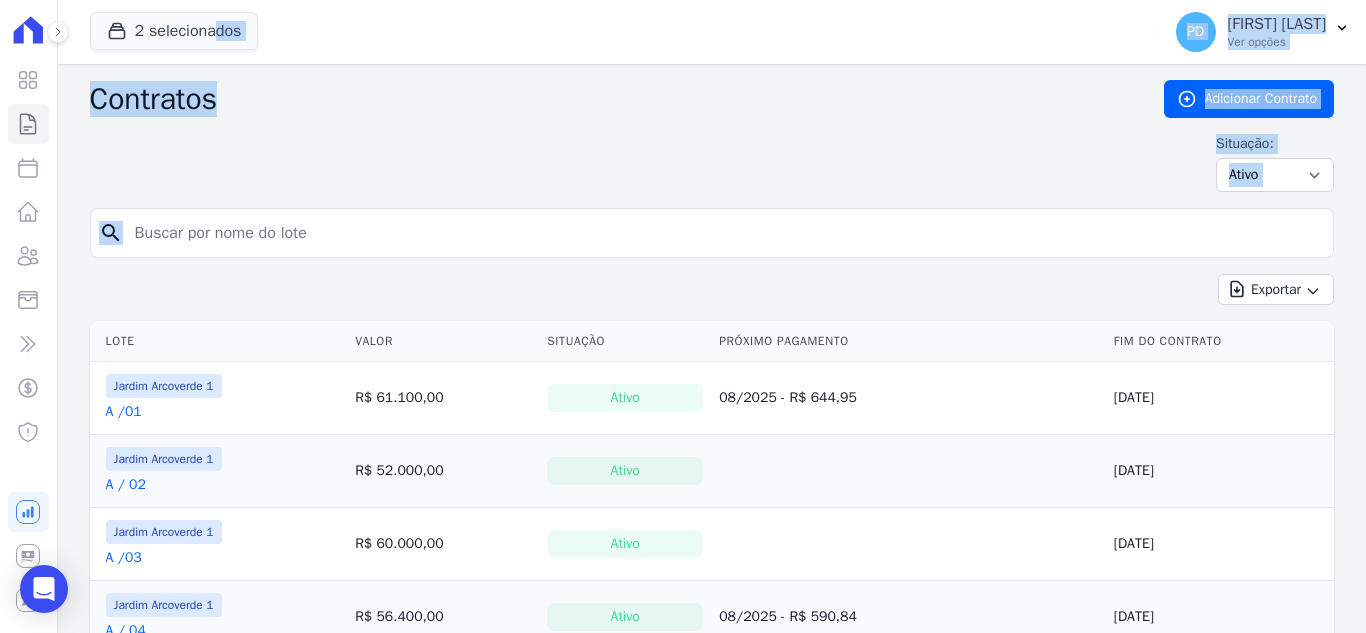 drag, startPoint x: 205, startPoint y: 232, endPoint x: 127, endPoint y: 234, distance: 78.025635 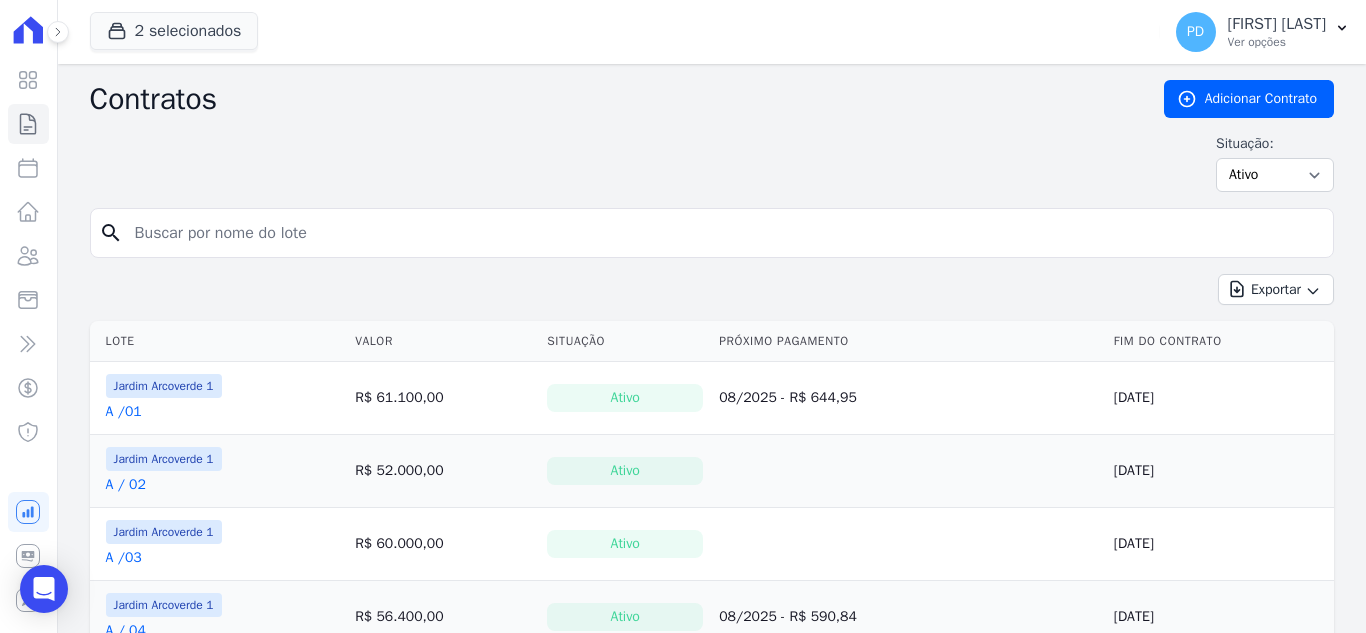 click at bounding box center [724, 233] 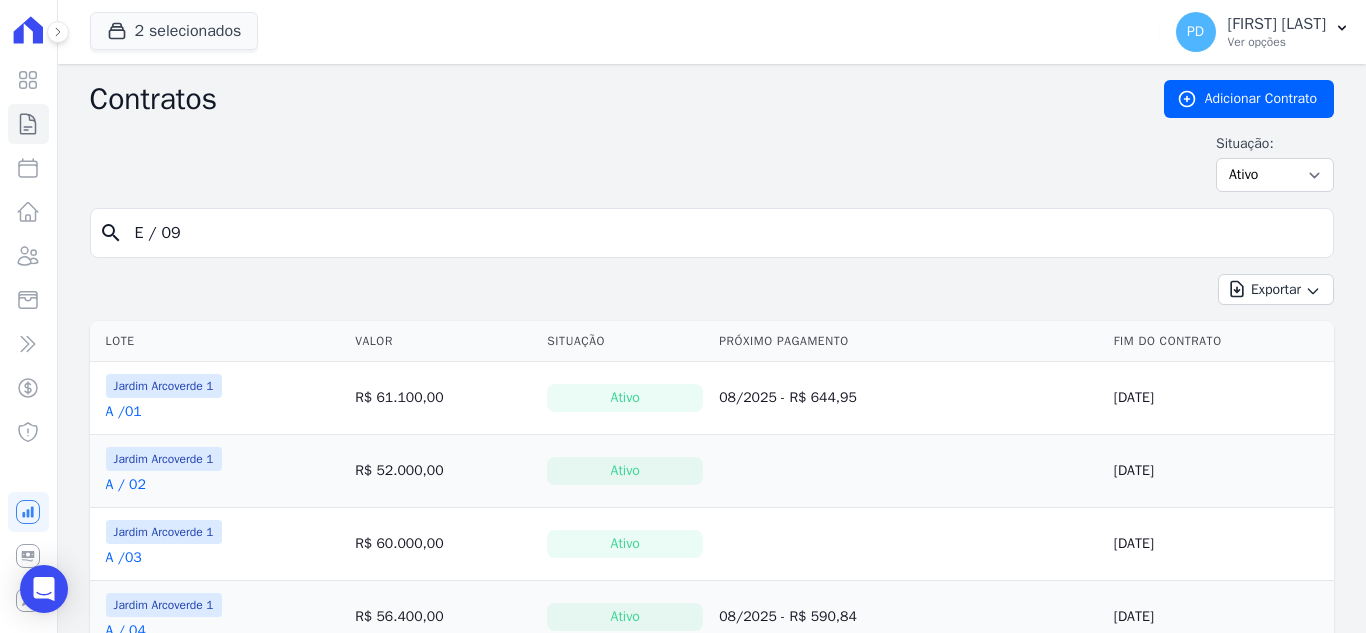type on "E / 09" 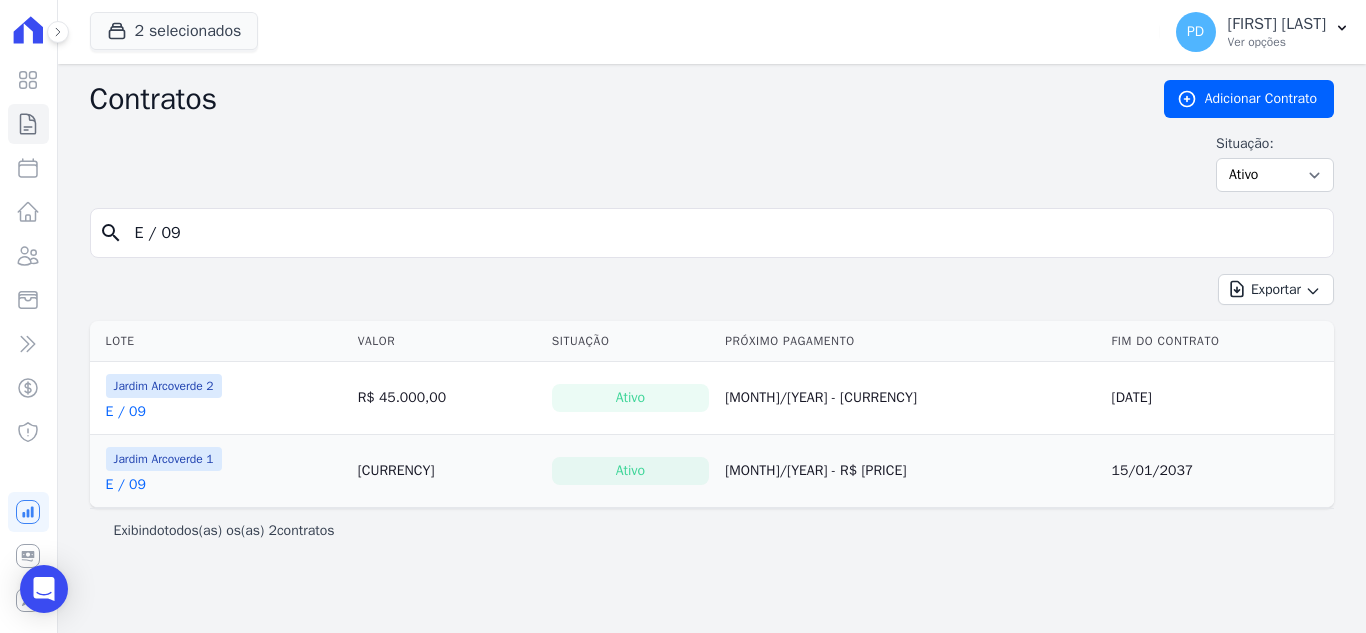 click on "E / 09" at bounding box center [126, 412] 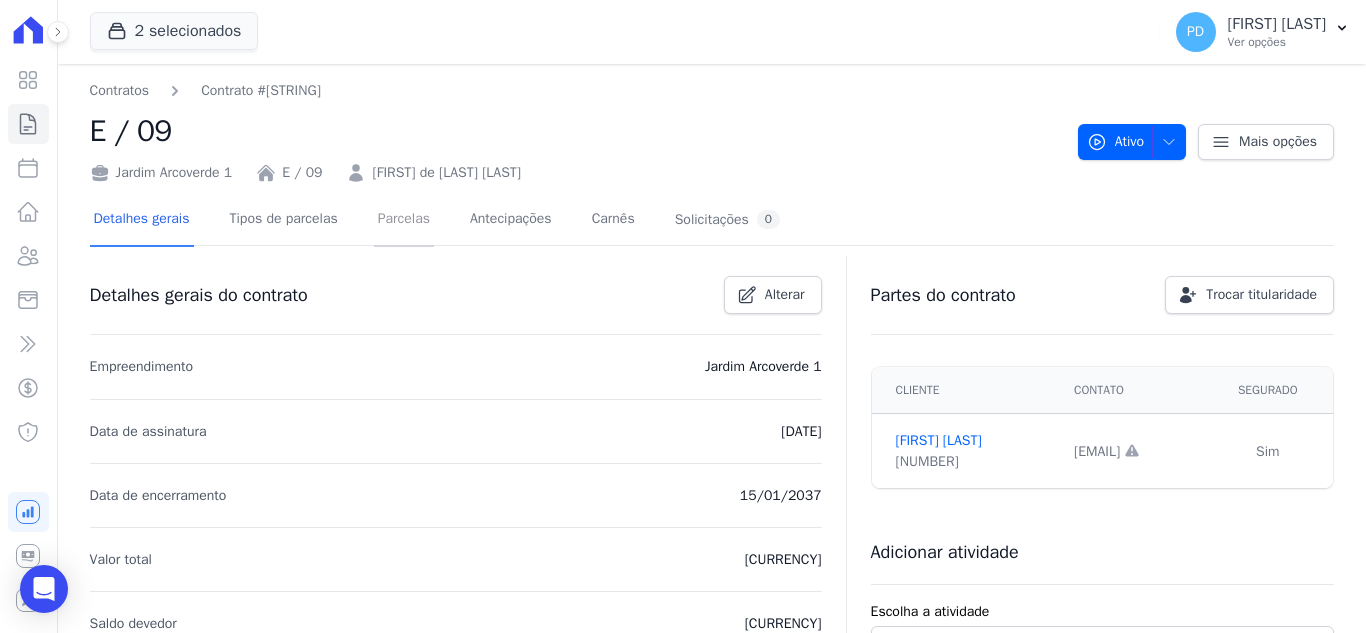 click on "Parcelas" at bounding box center [404, 220] 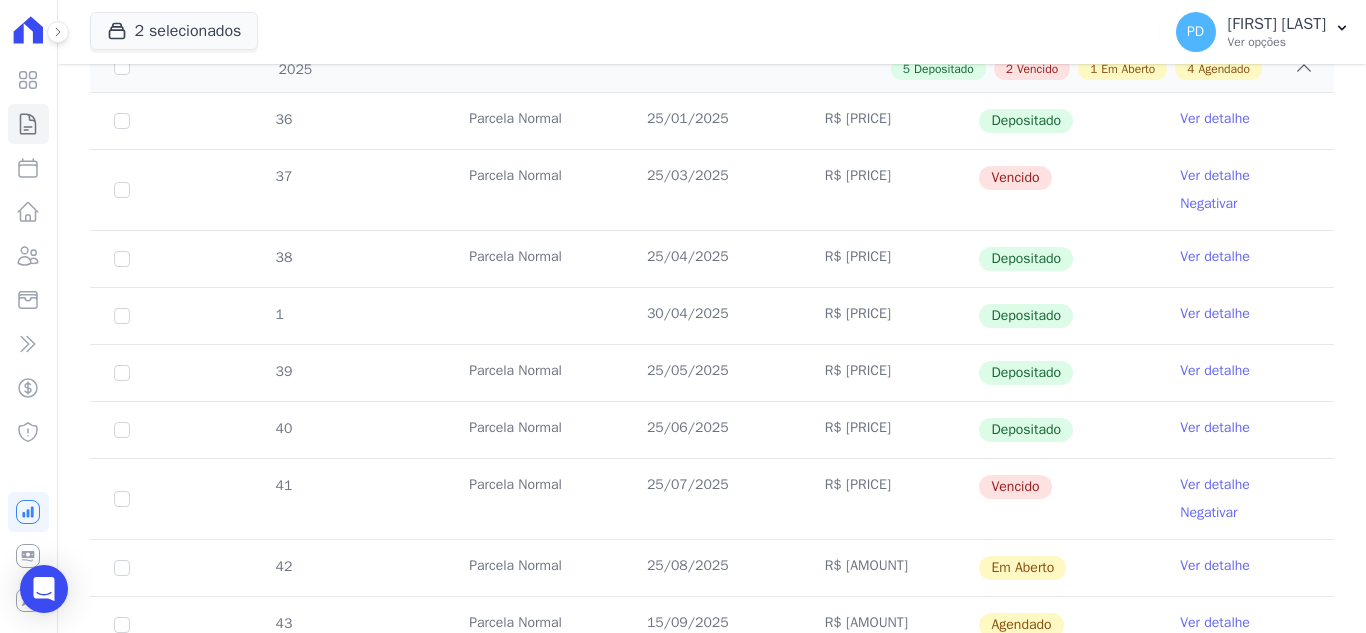scroll, scrollTop: 500, scrollLeft: 0, axis: vertical 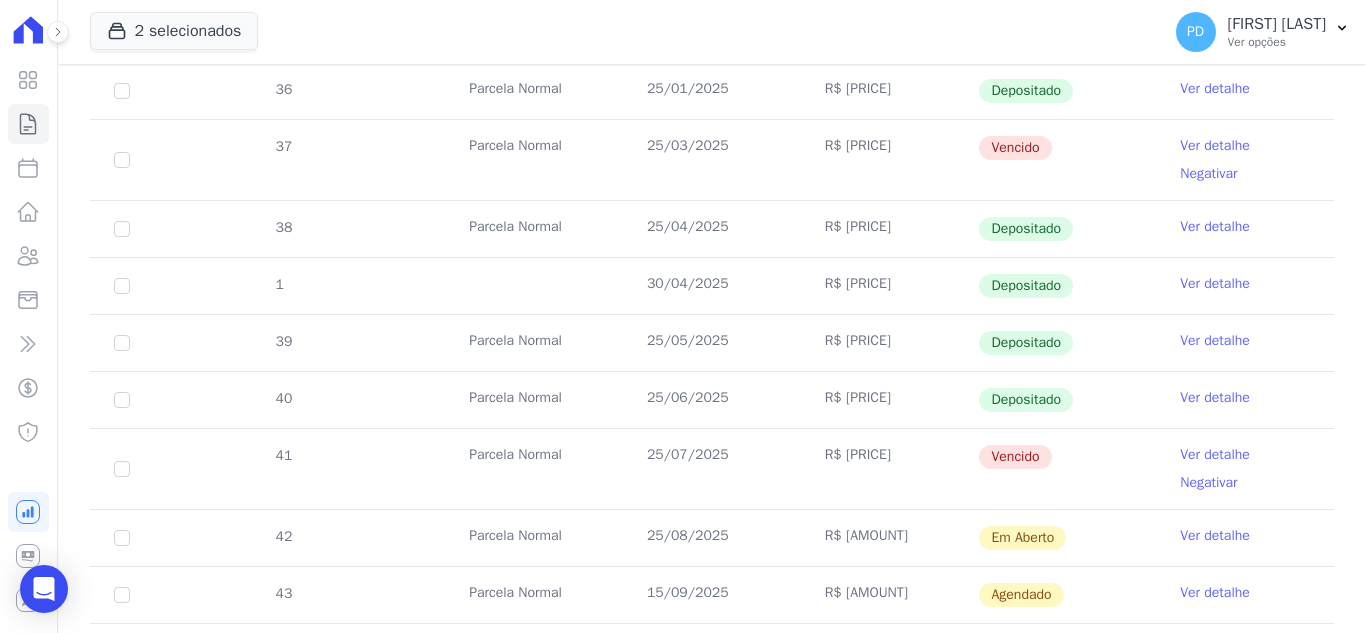 drag, startPoint x: 480, startPoint y: 146, endPoint x: 1251, endPoint y: 152, distance: 771.0234 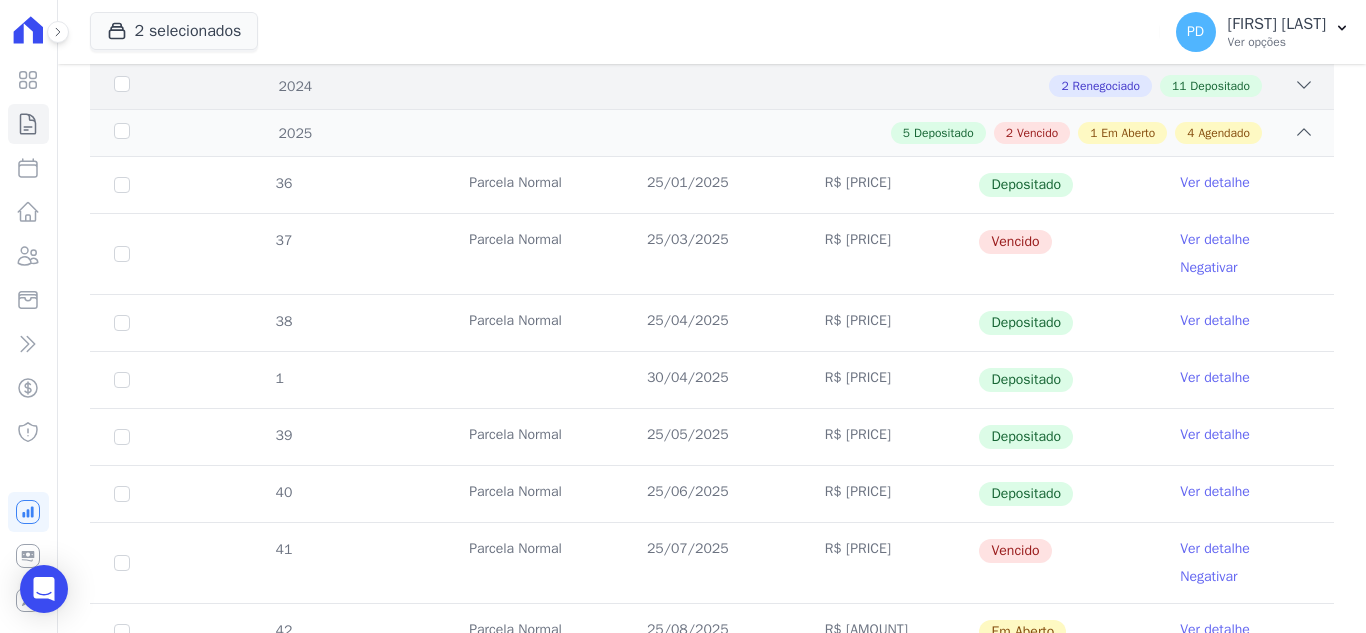 scroll, scrollTop: 300, scrollLeft: 0, axis: vertical 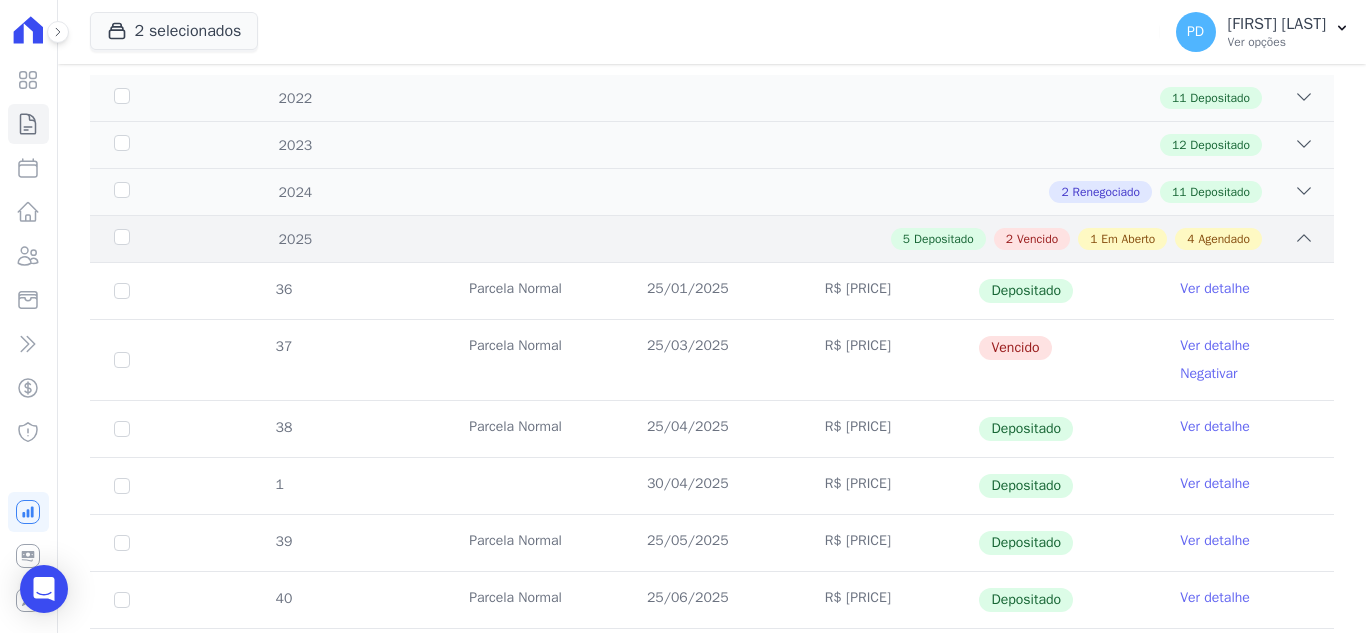 click on "2025" at bounding box center (165, 239) 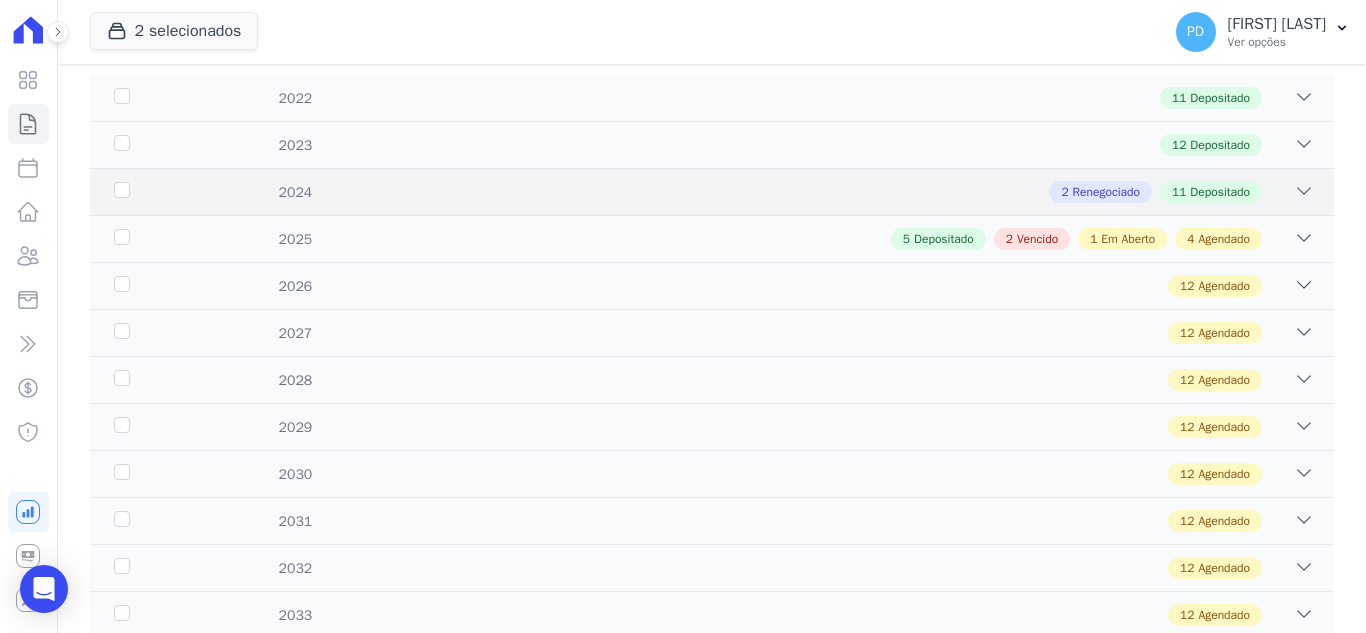 drag, startPoint x: 130, startPoint y: 235, endPoint x: 116, endPoint y: 207, distance: 31.304953 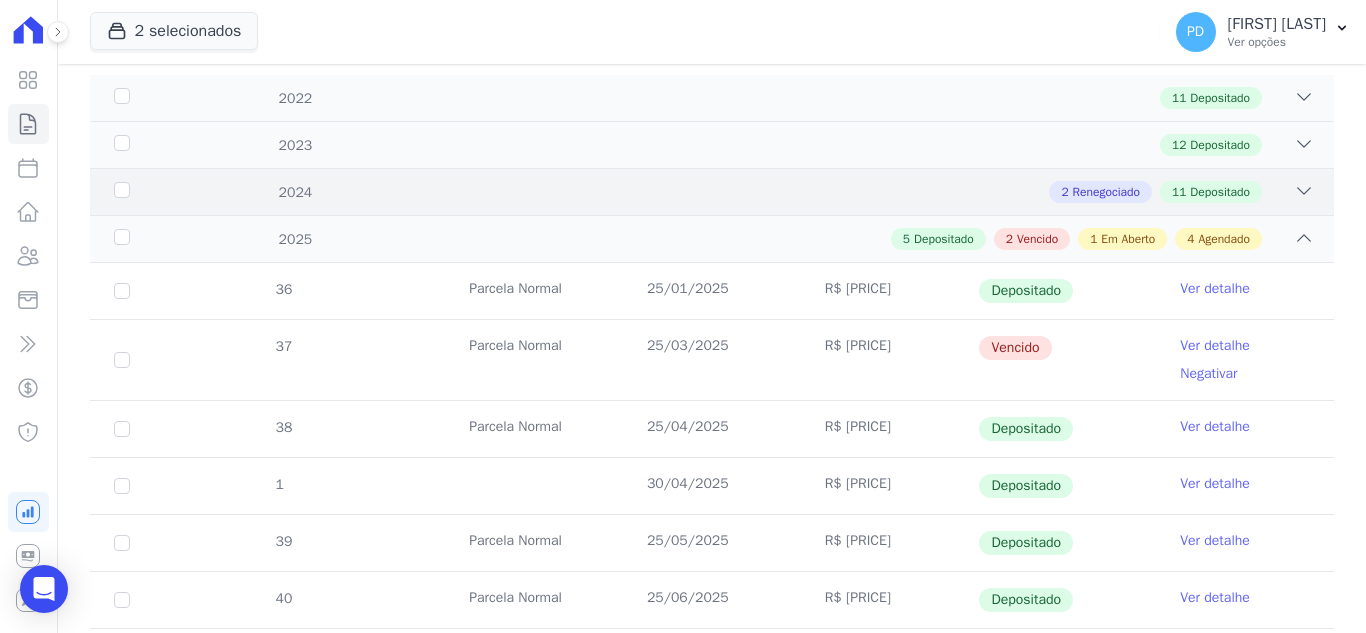 click on "2024" at bounding box center (165, 192) 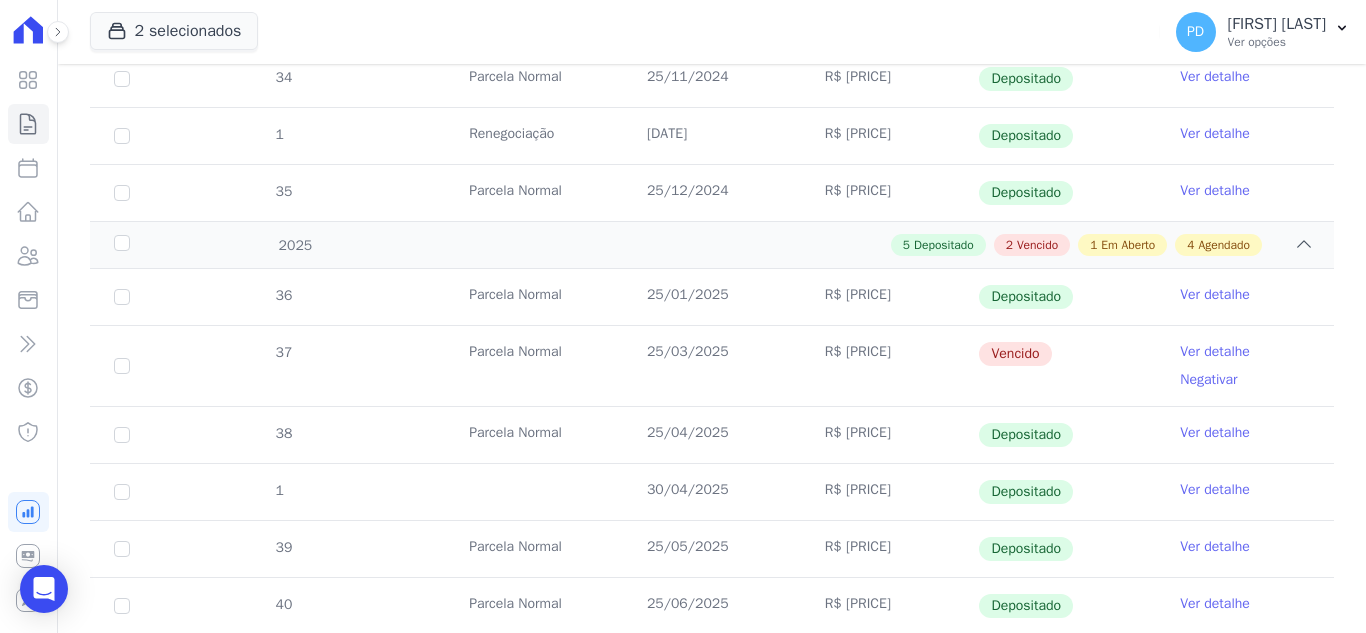 scroll, scrollTop: 1000, scrollLeft: 0, axis: vertical 